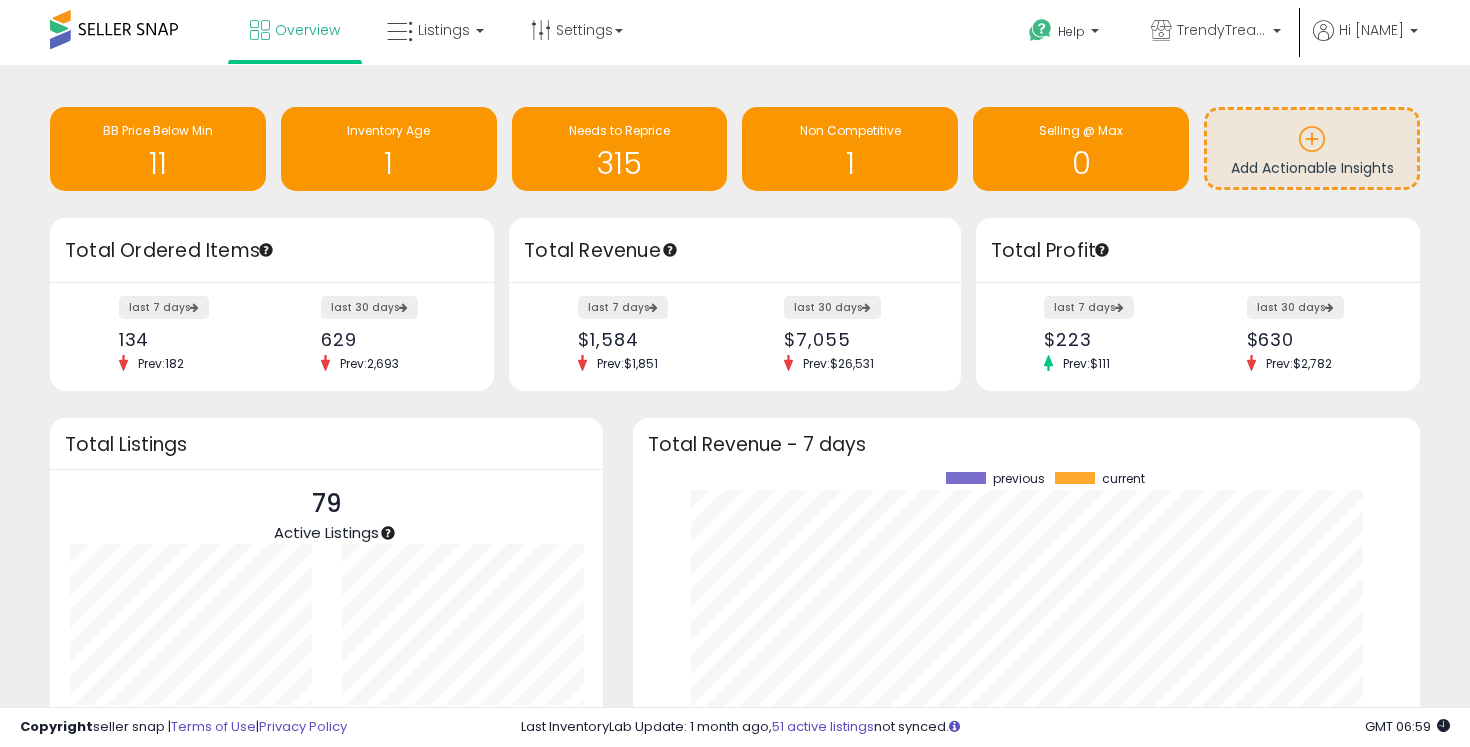 scroll, scrollTop: 0, scrollLeft: 0, axis: both 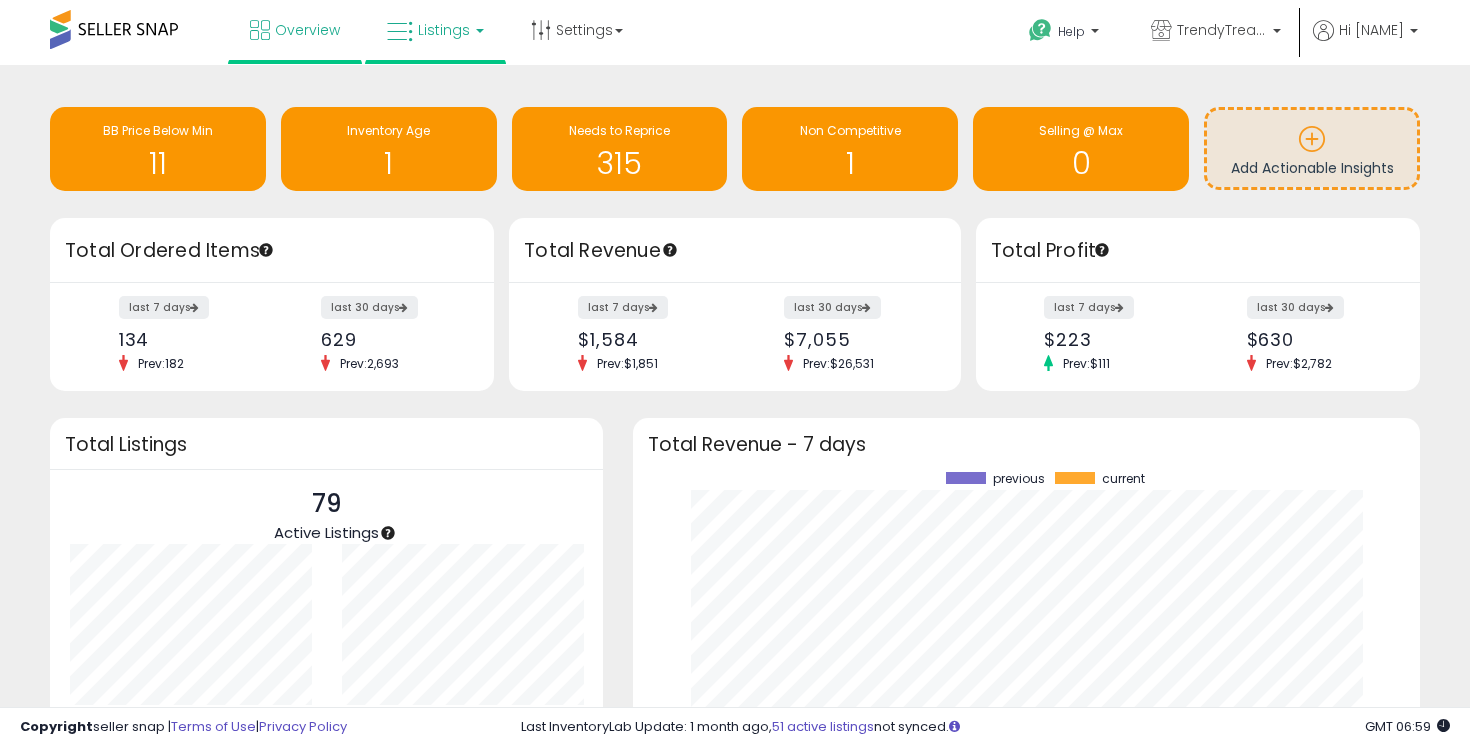 click on "Listings" at bounding box center [435, 30] 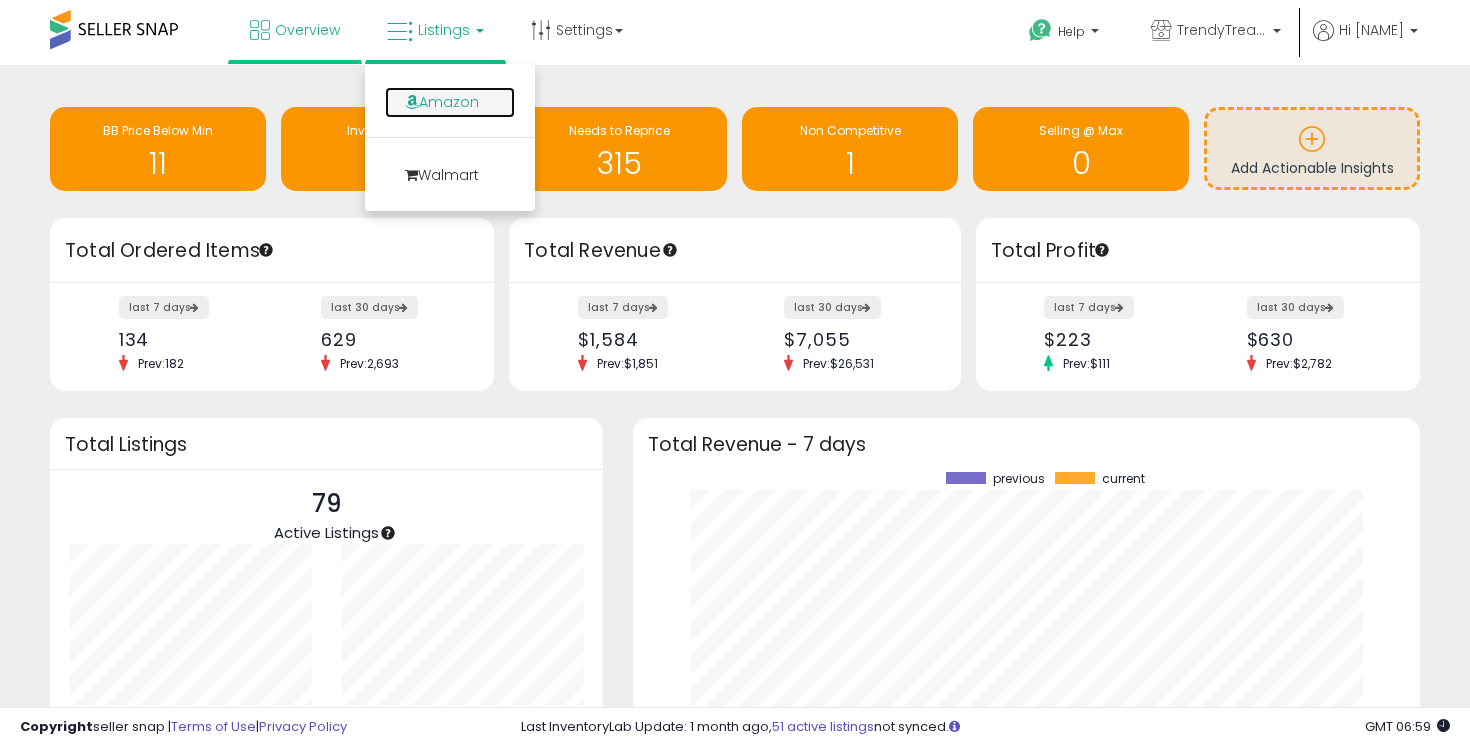 click on "Amazon" at bounding box center [450, 102] 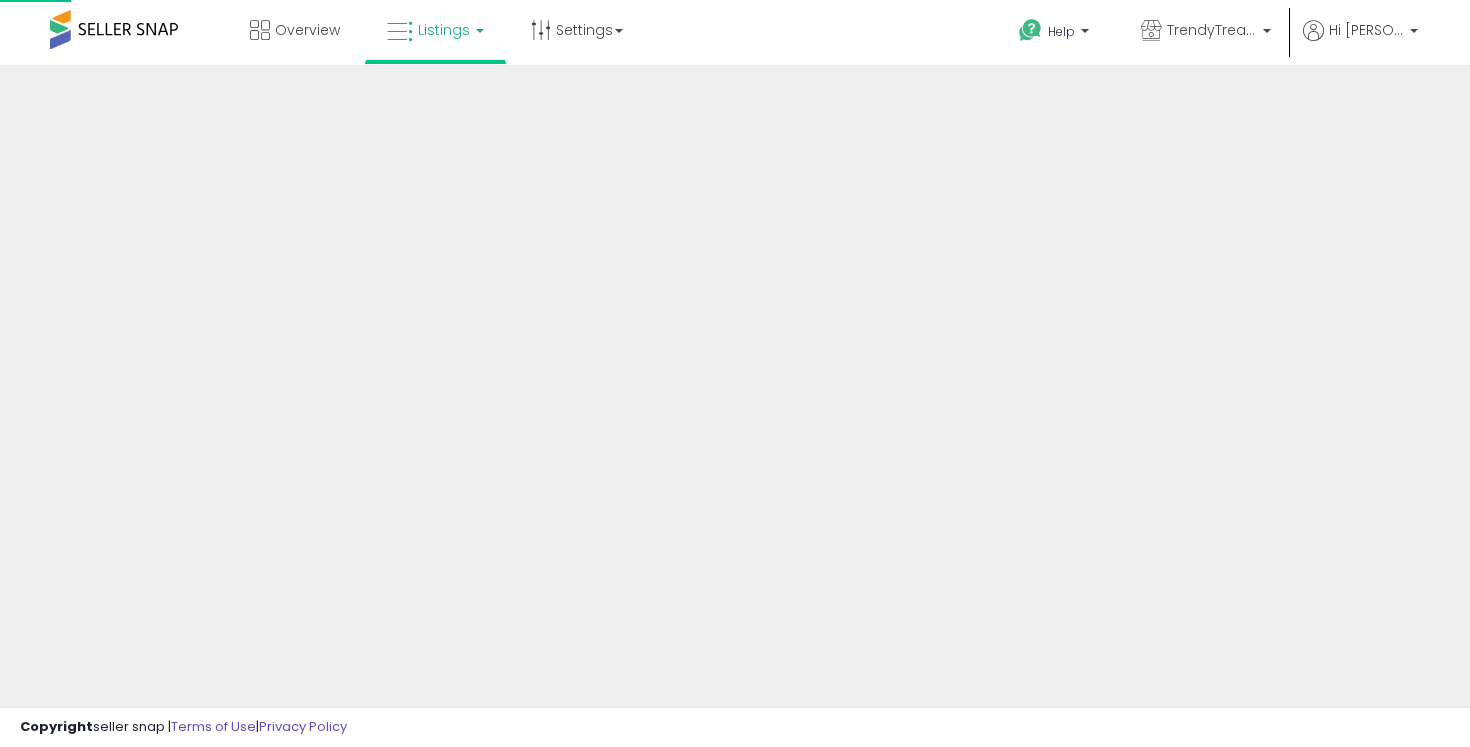 scroll, scrollTop: 0, scrollLeft: 0, axis: both 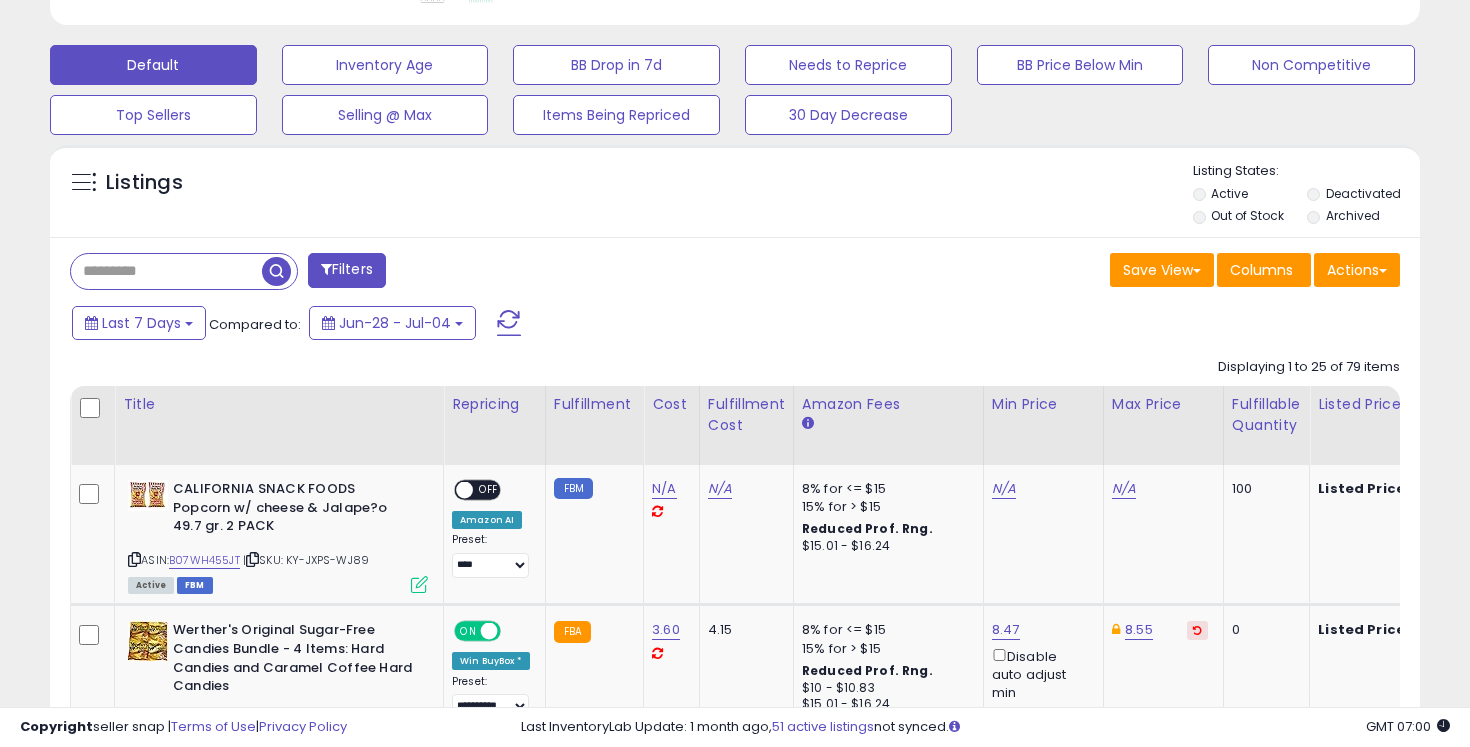 click at bounding box center (166, 271) 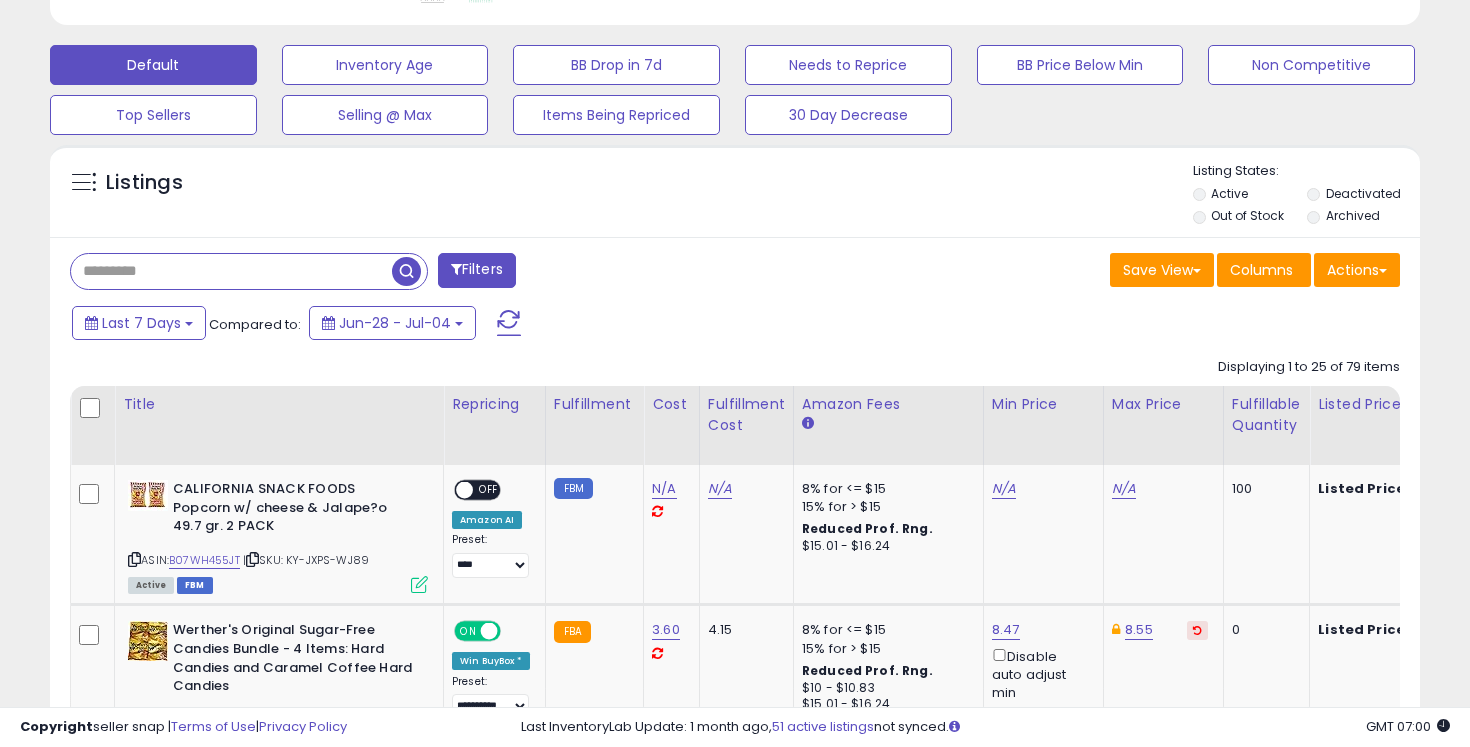 paste on "**********" 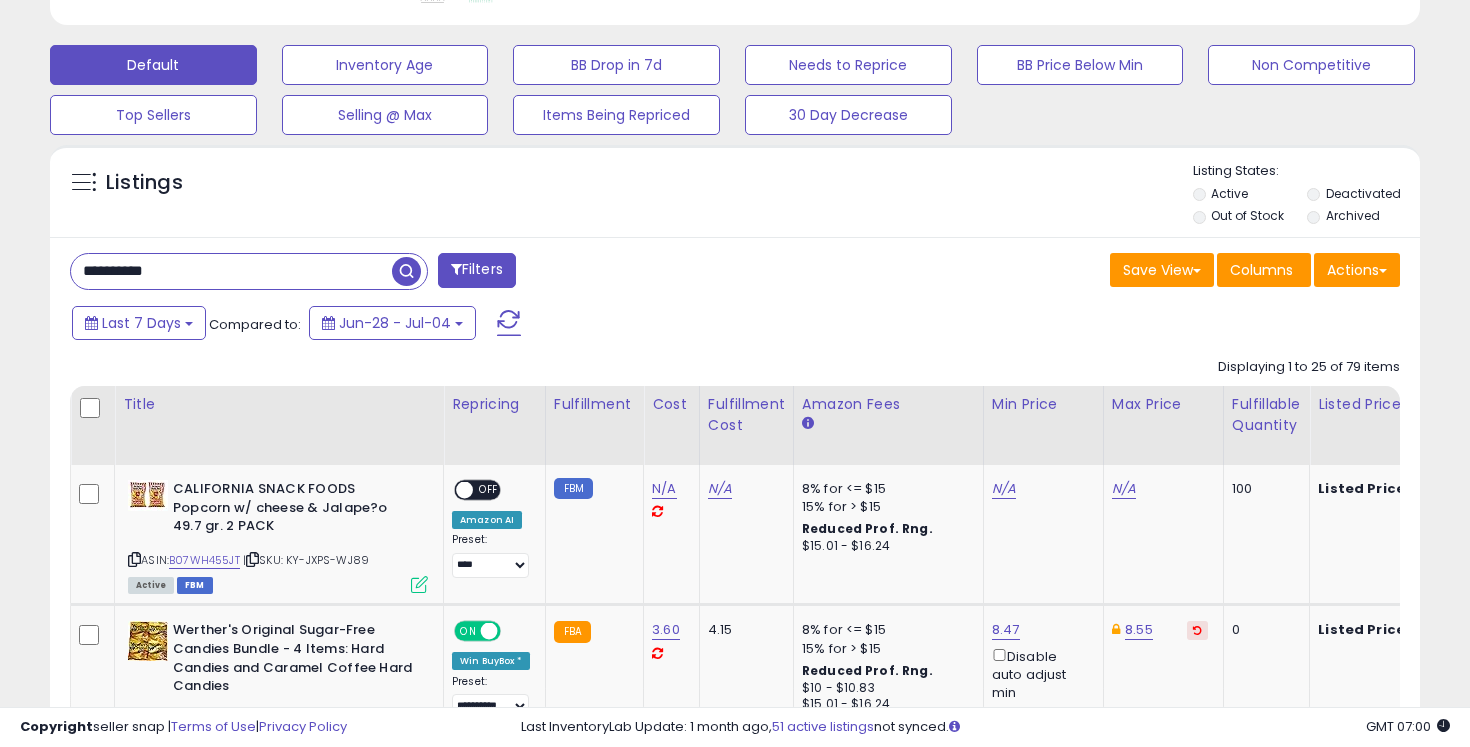 type on "**********" 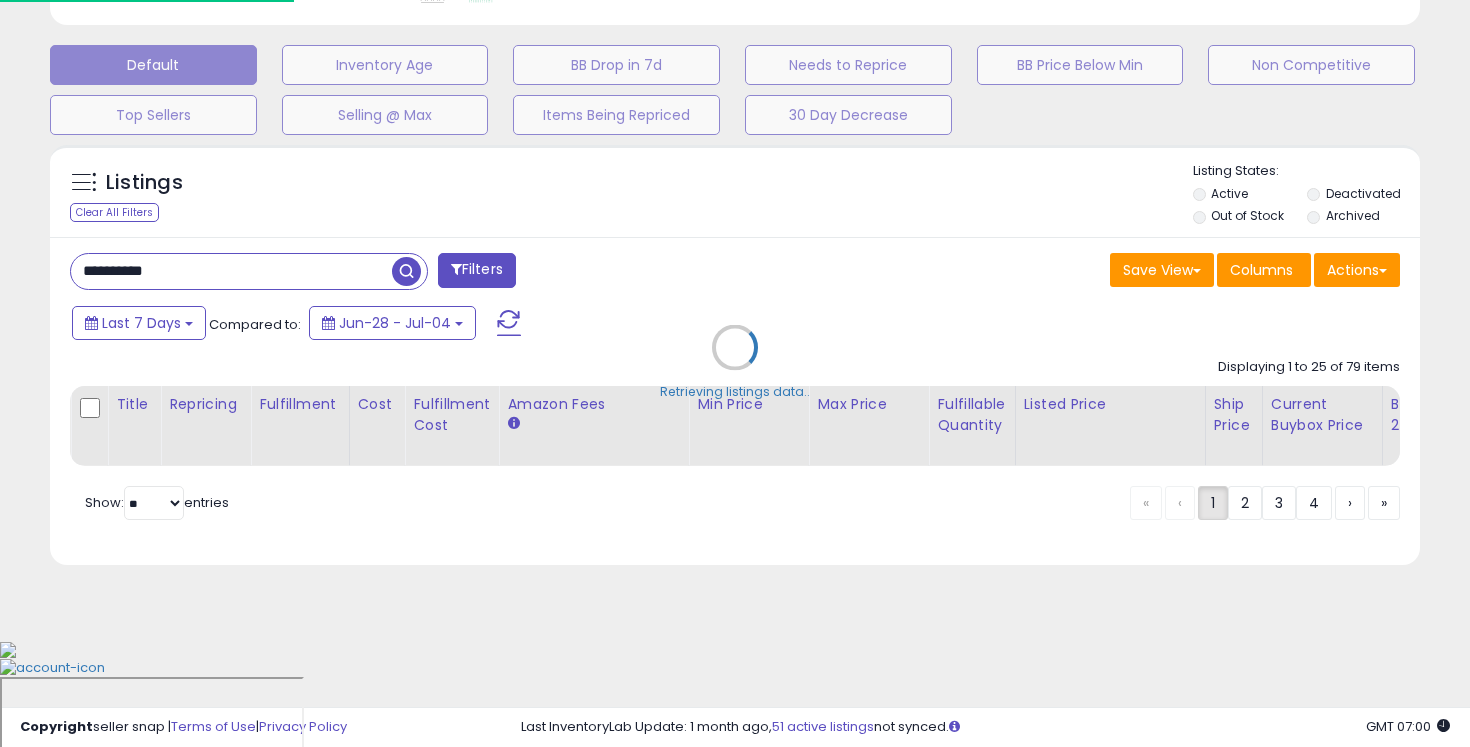 scroll, scrollTop: 581, scrollLeft: 0, axis: vertical 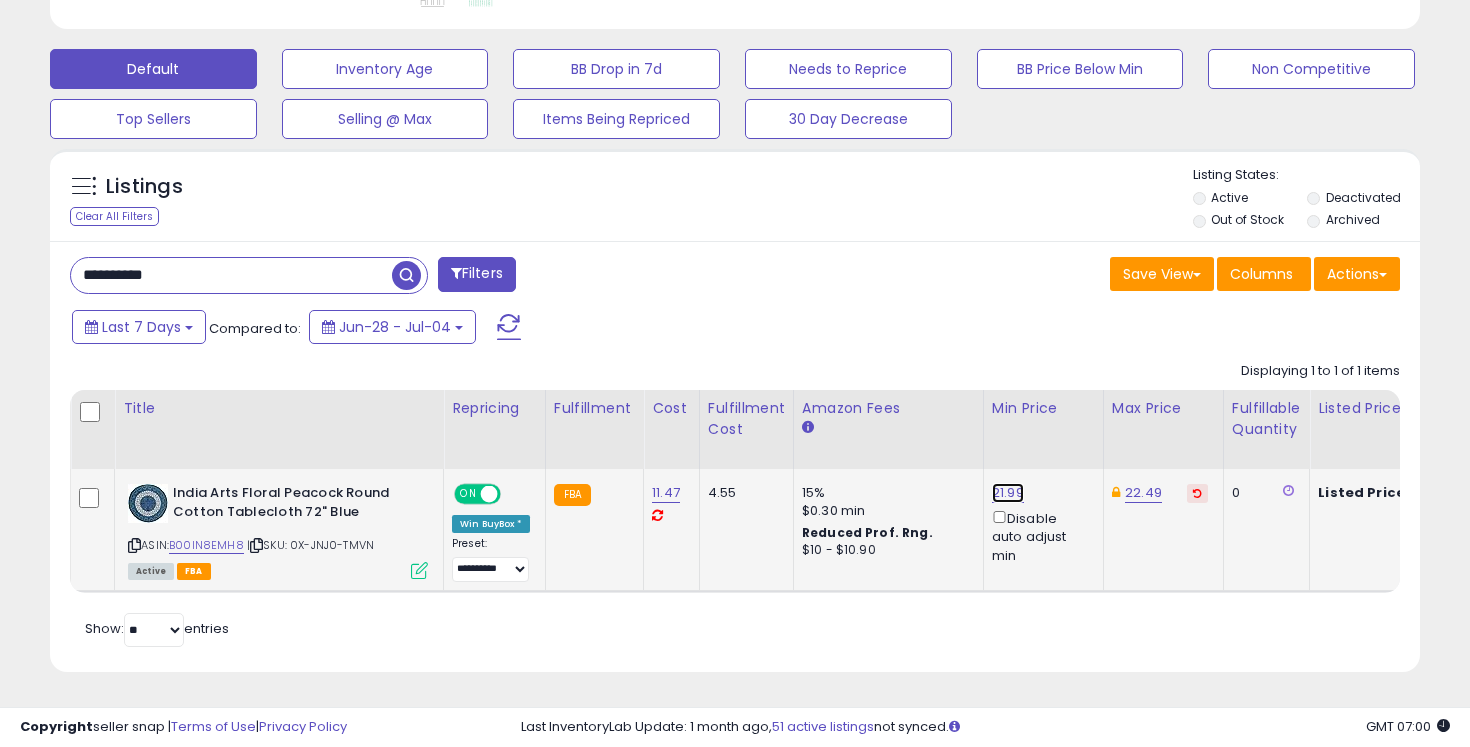click on "21.99" at bounding box center (1008, 493) 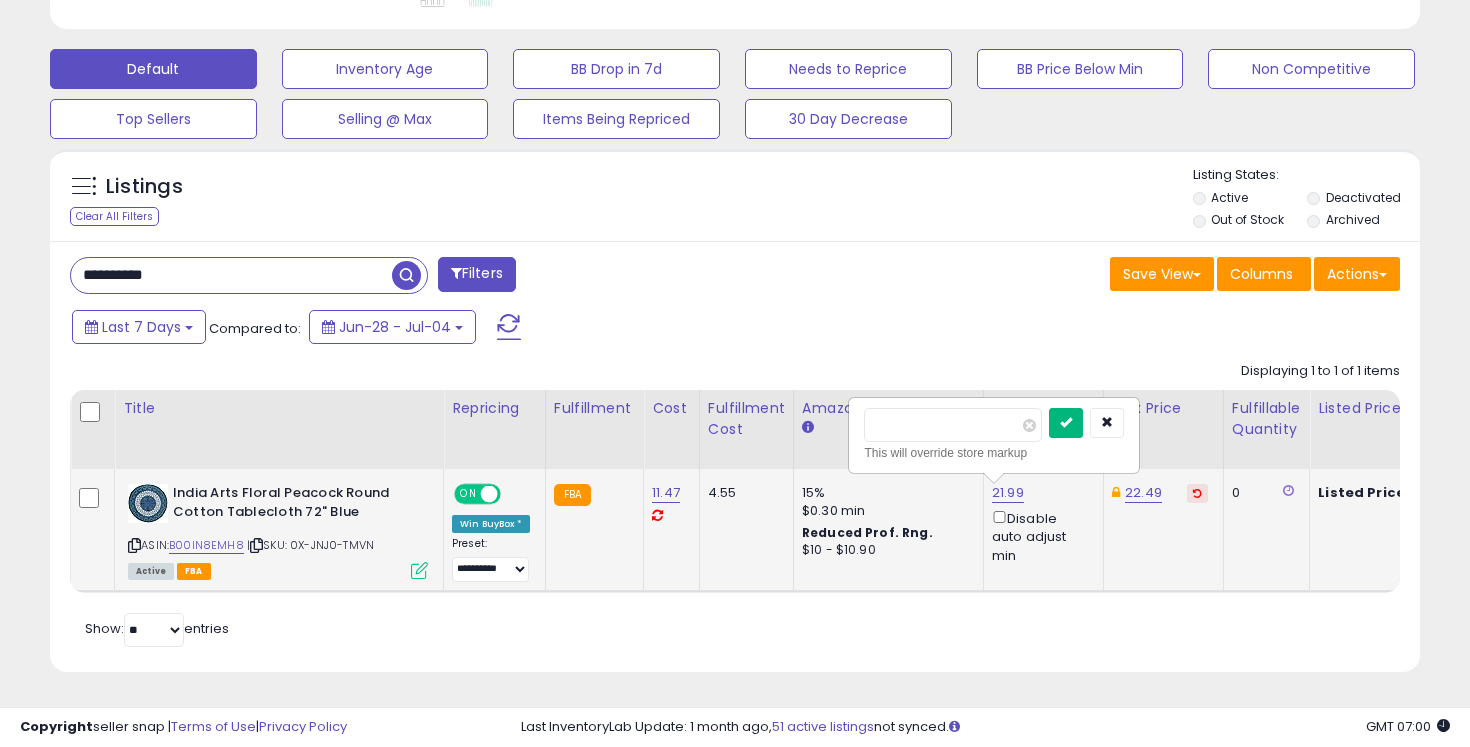 type on "*****" 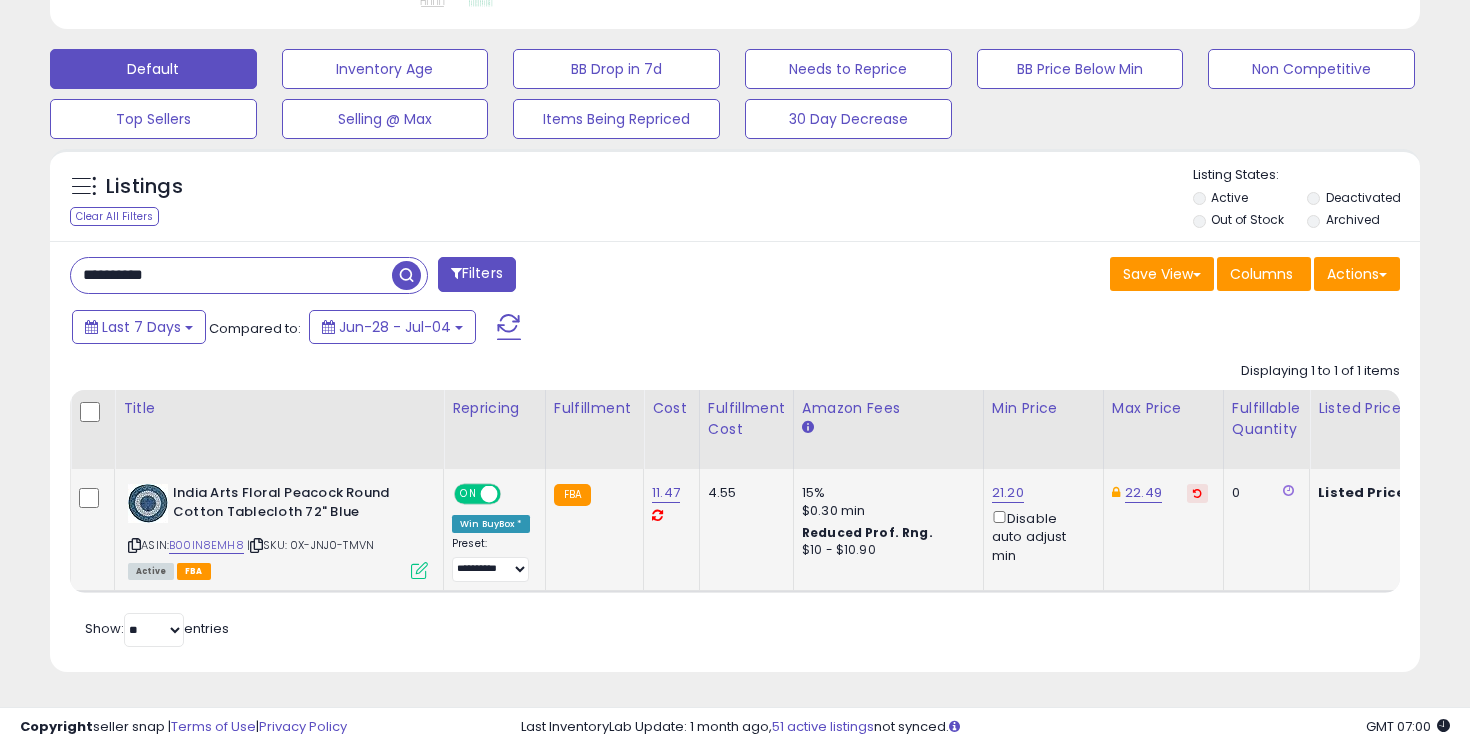 scroll, scrollTop: 0, scrollLeft: 102, axis: horizontal 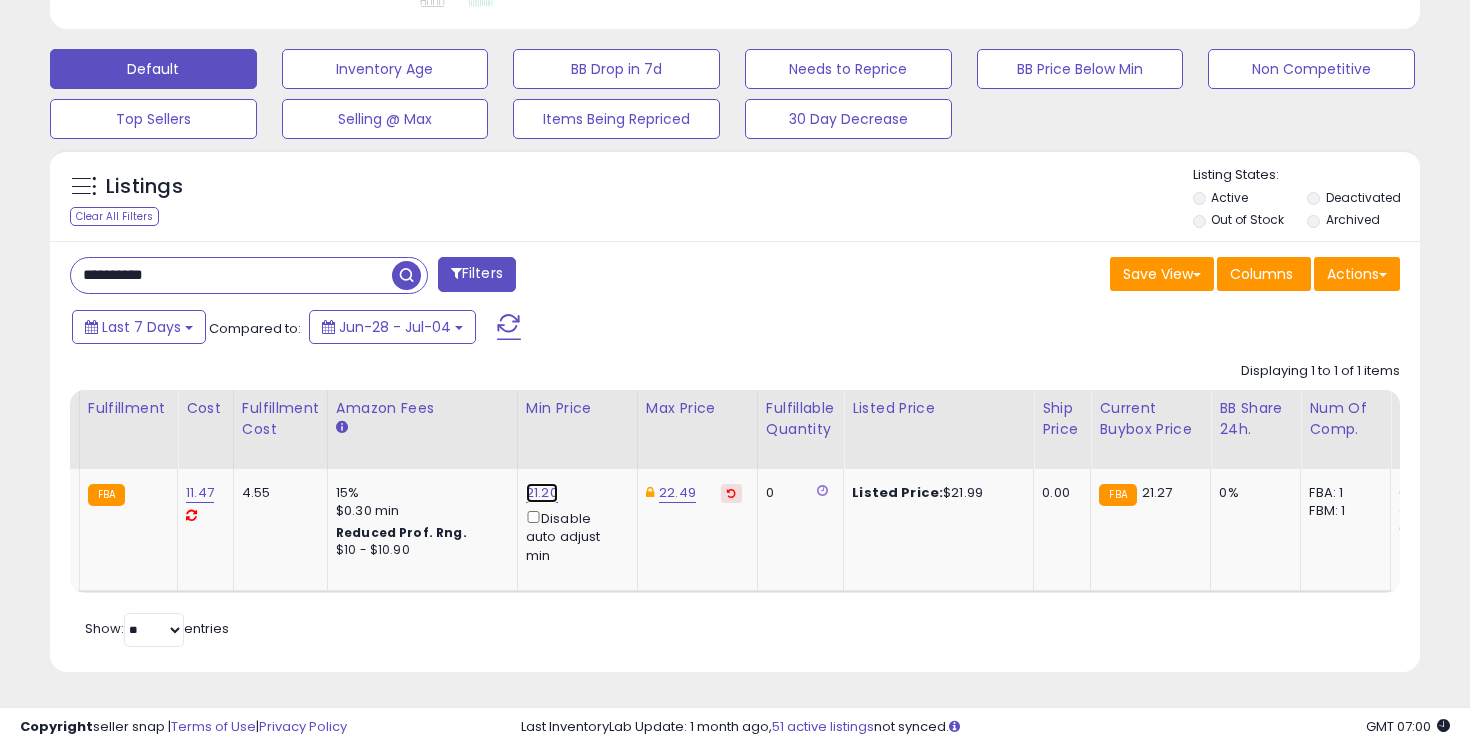 click on "21.20" at bounding box center (542, 493) 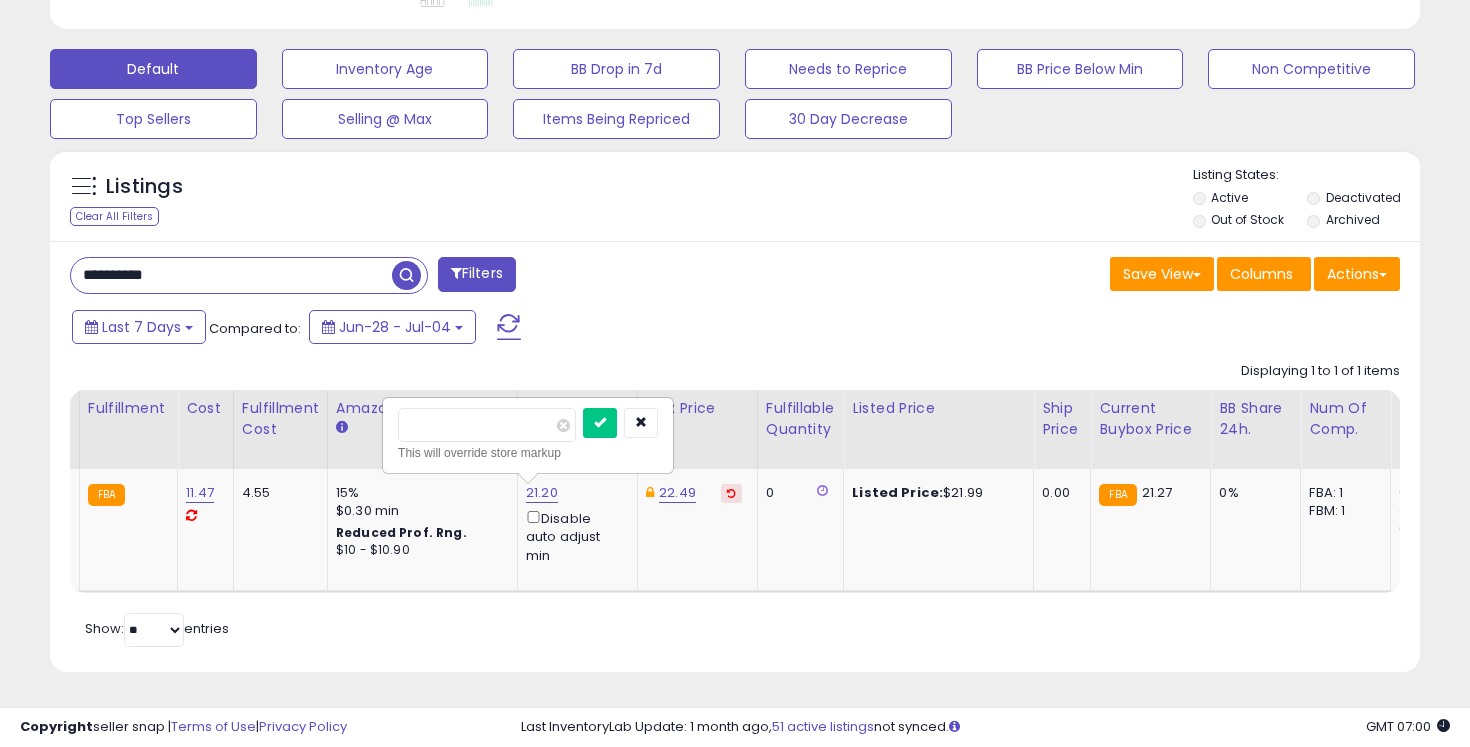 type on "*****" 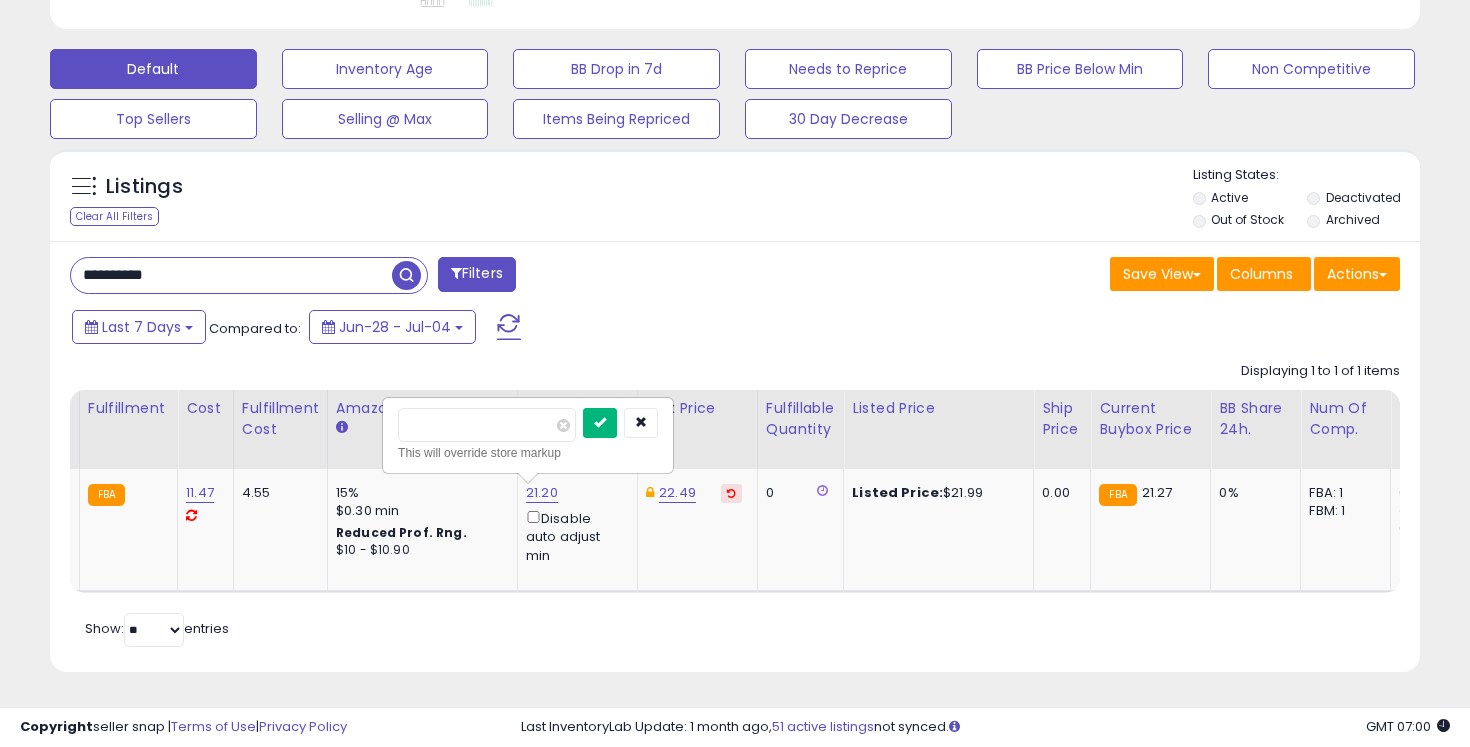 click at bounding box center (600, 423) 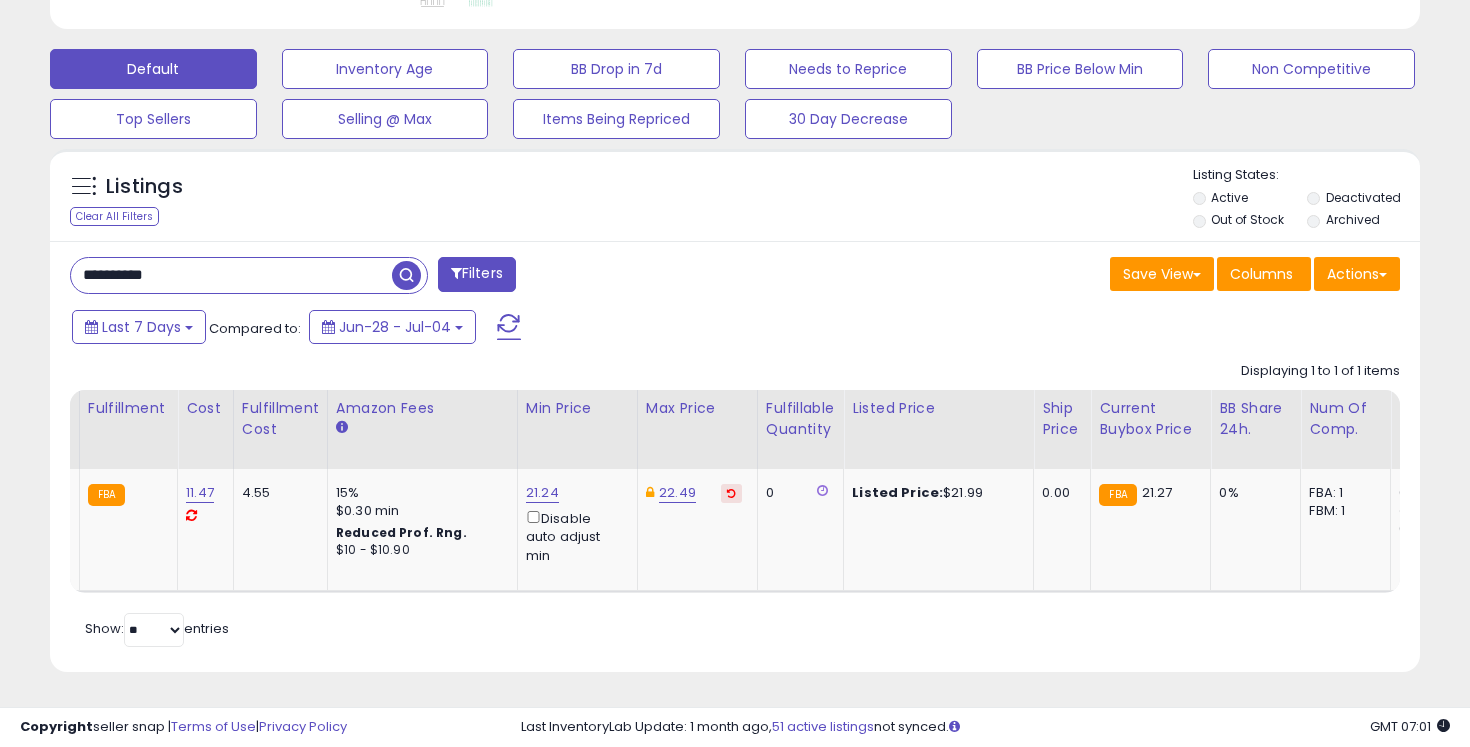 click on "**********" at bounding box center (231, 275) 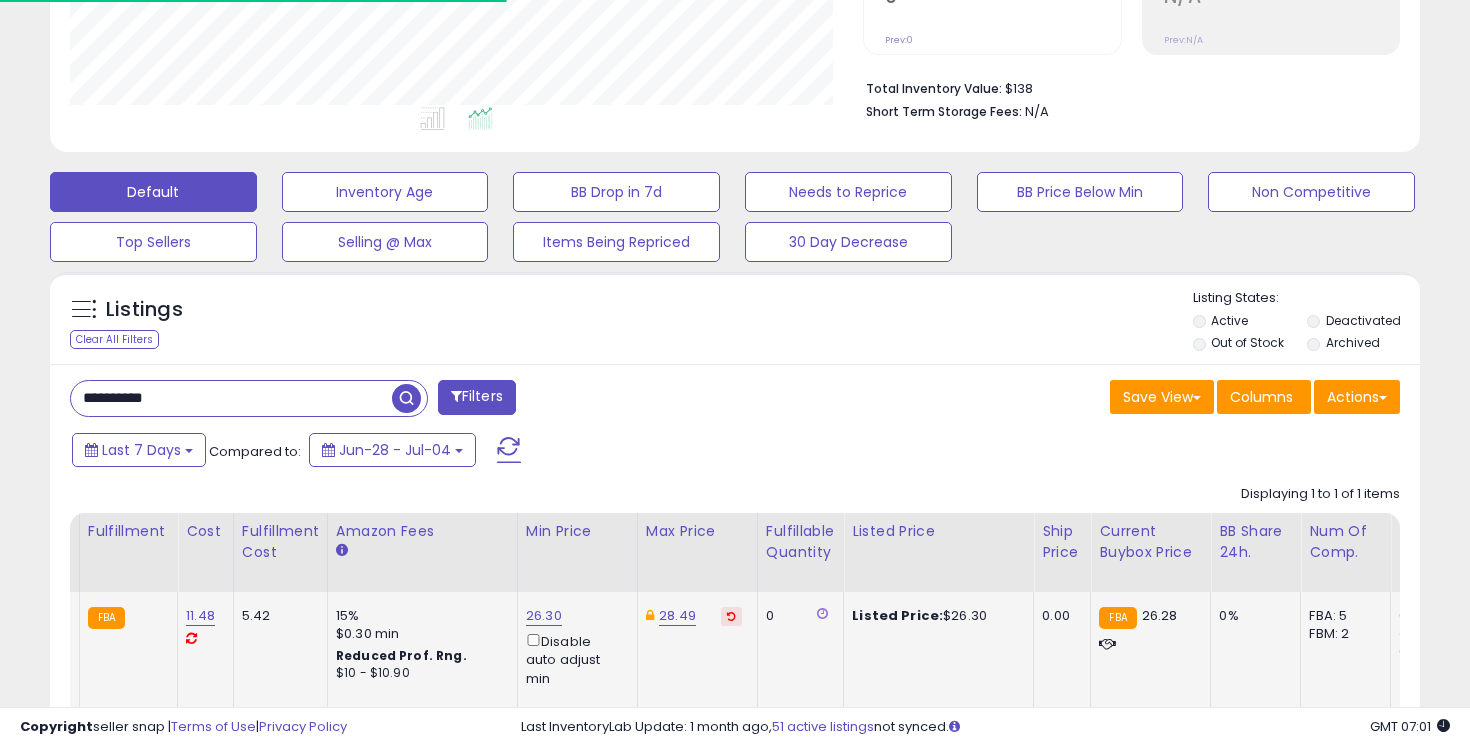 scroll, scrollTop: 581, scrollLeft: 0, axis: vertical 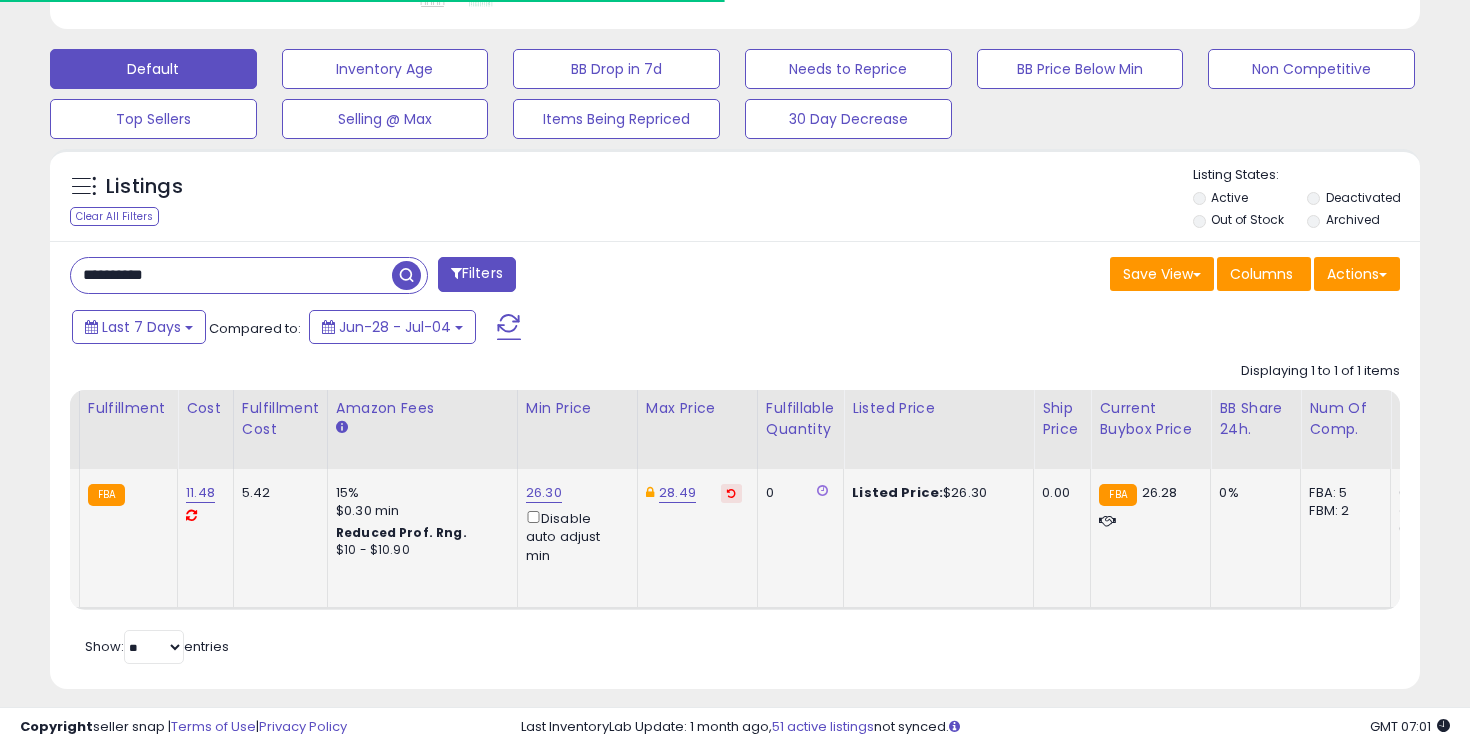 click on "26.30  Disable auto adjust min" 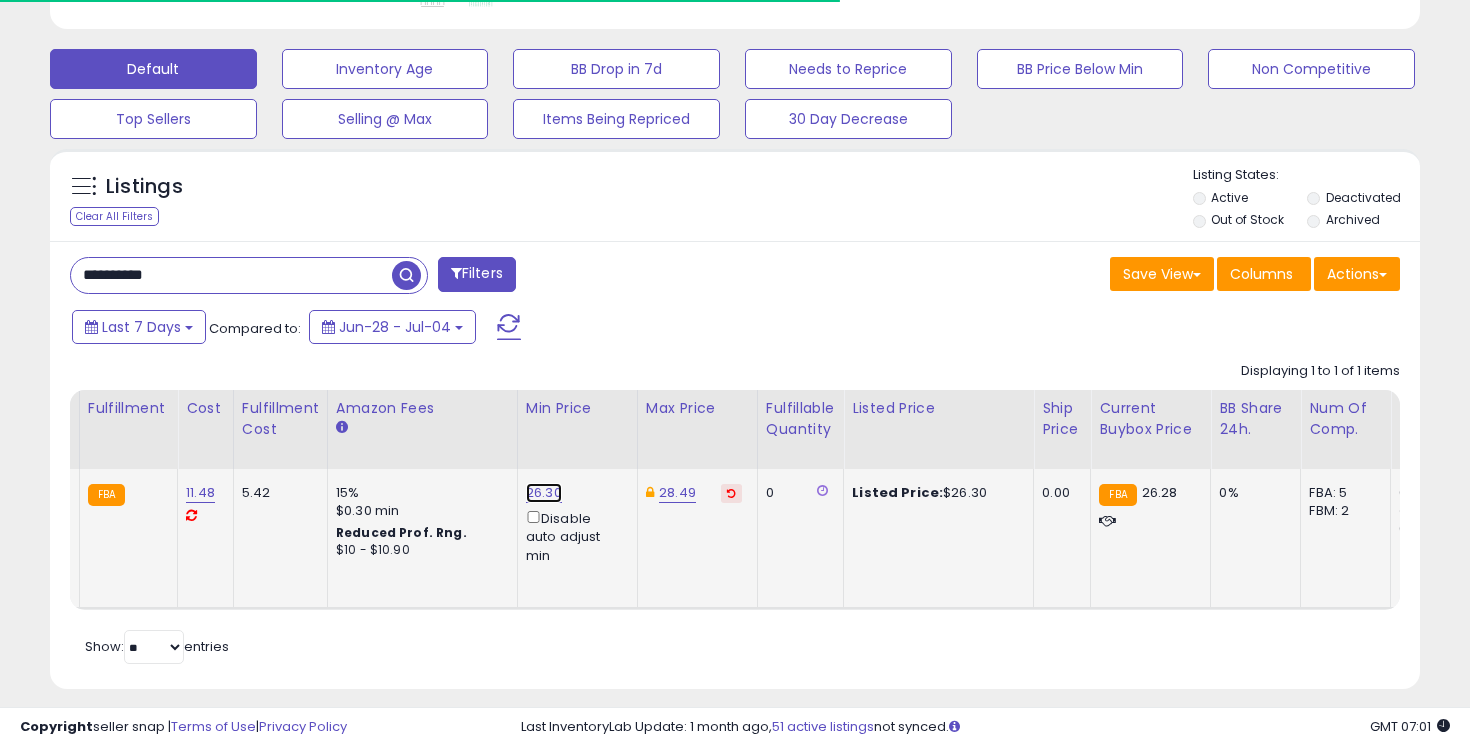click on "26.30" at bounding box center [544, 493] 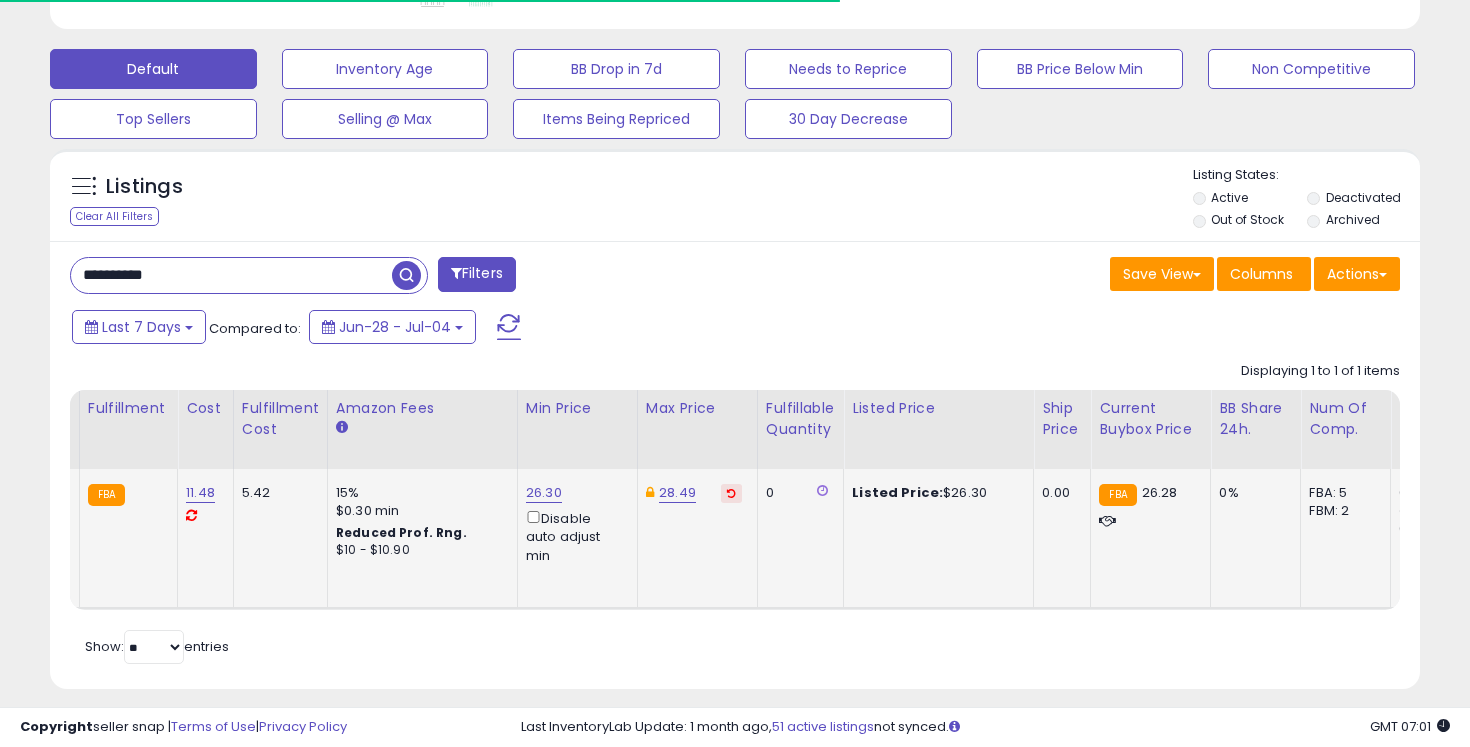 scroll, scrollTop: 999590, scrollLeft: 999206, axis: both 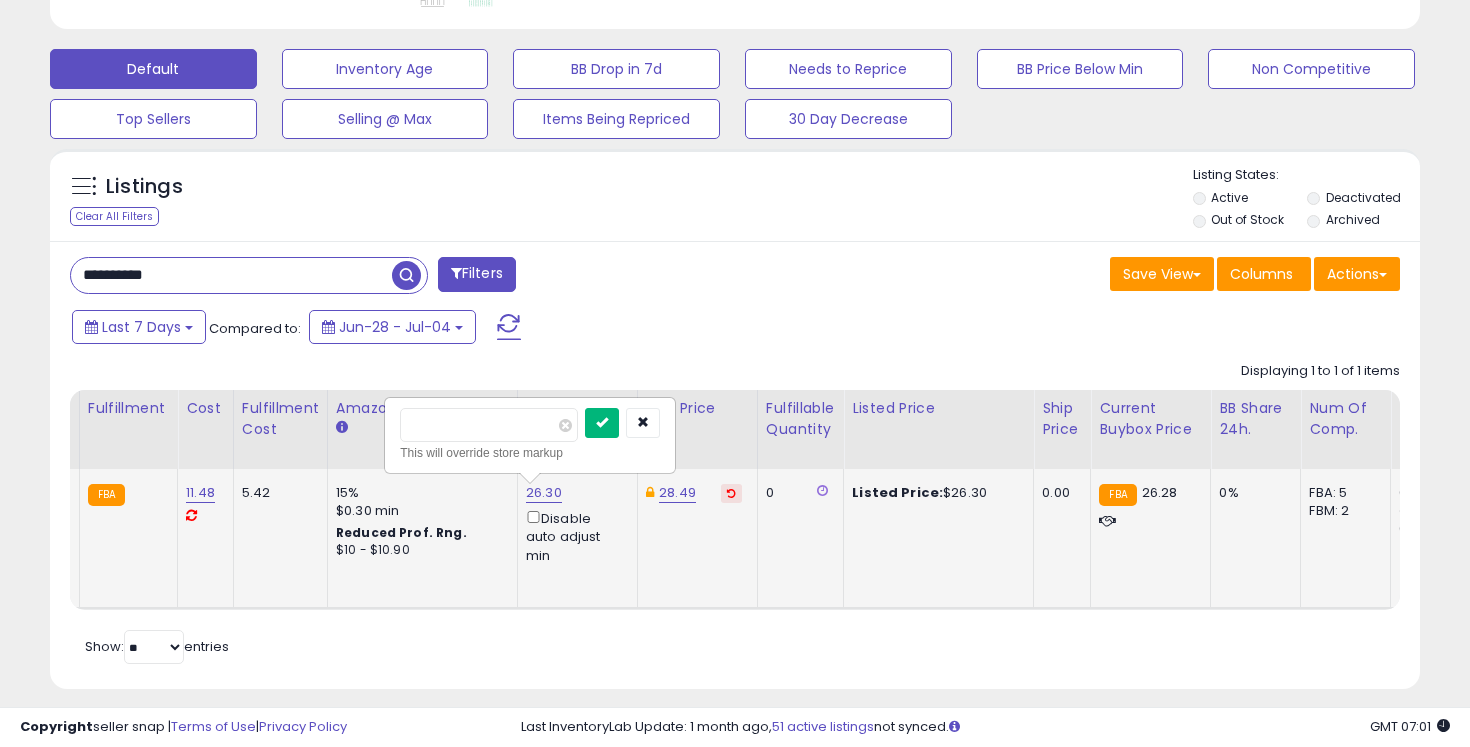 type on "*****" 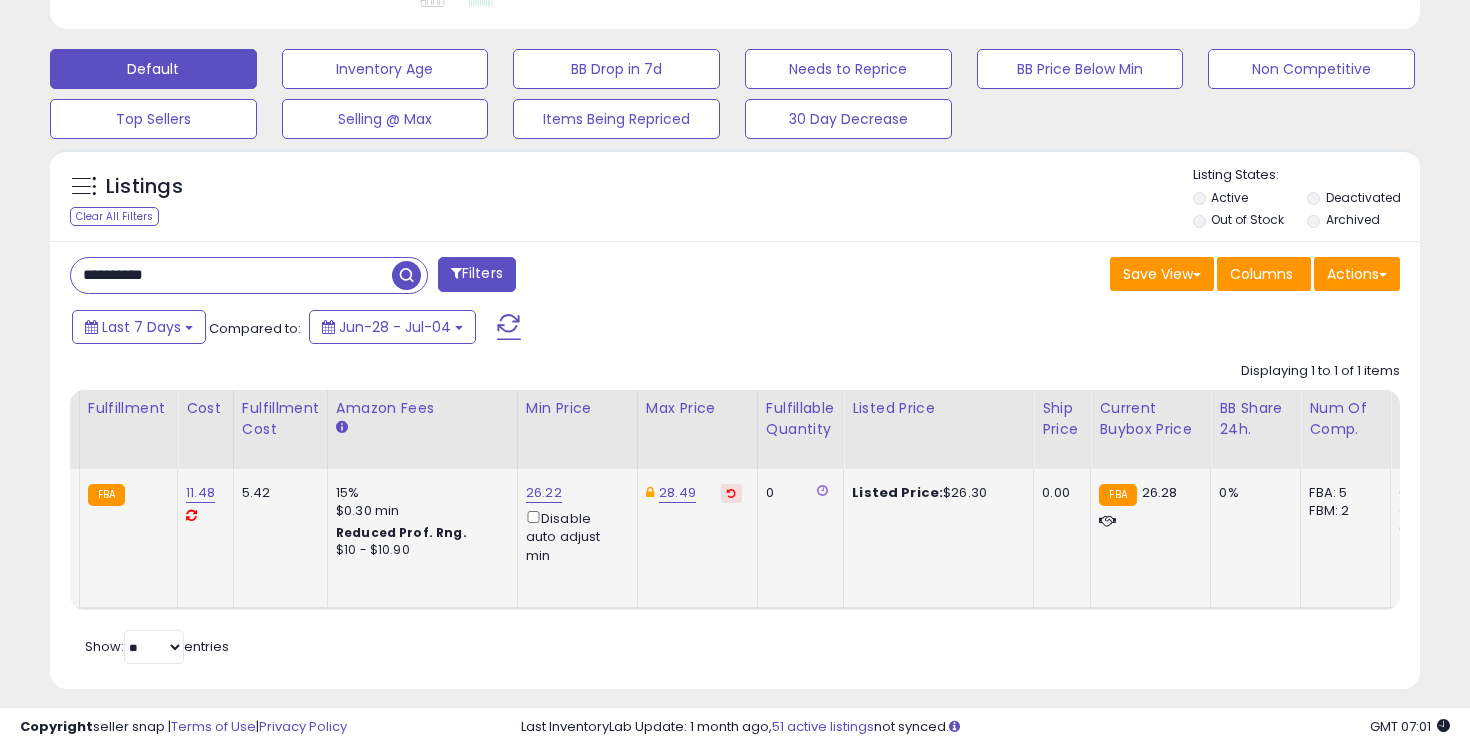 click on "**********" at bounding box center (231, 275) 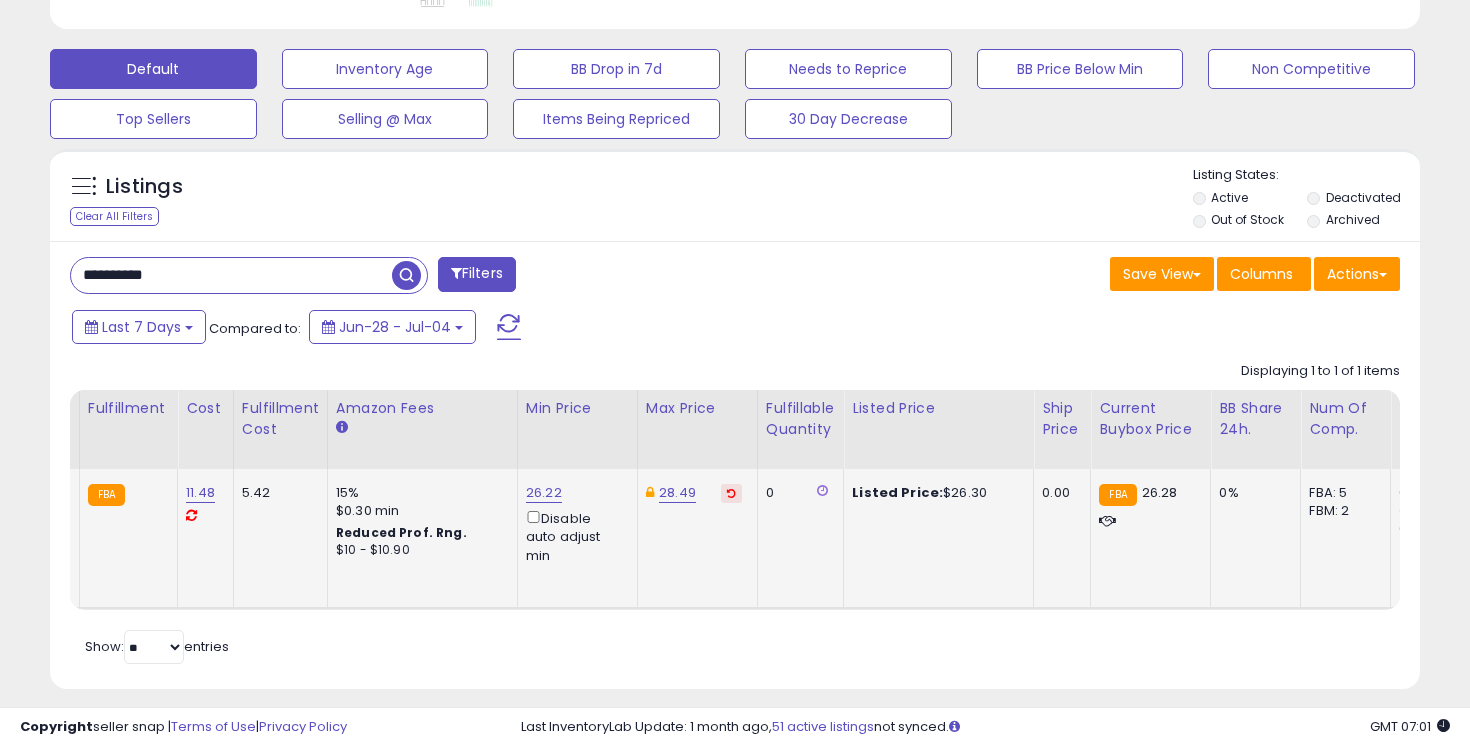 paste 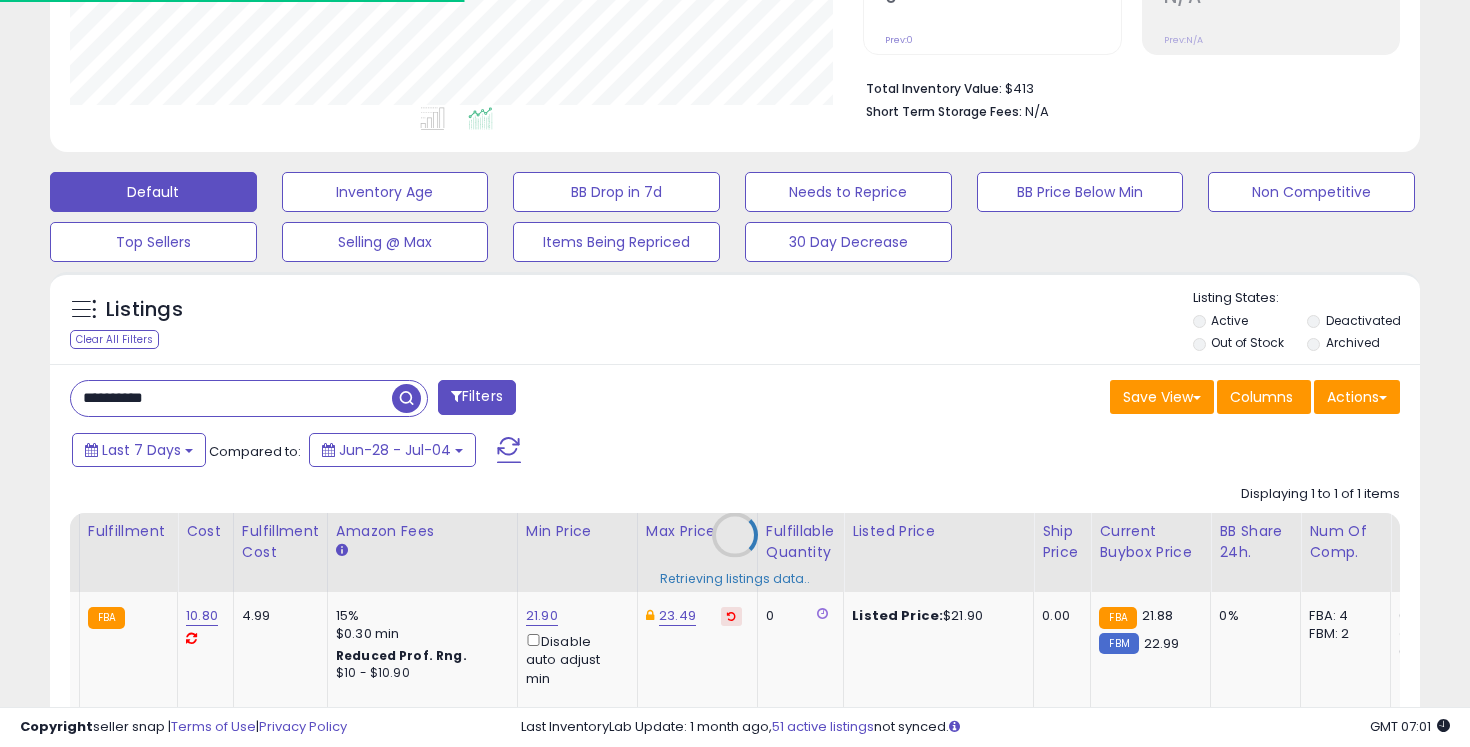 scroll, scrollTop: 581, scrollLeft: 0, axis: vertical 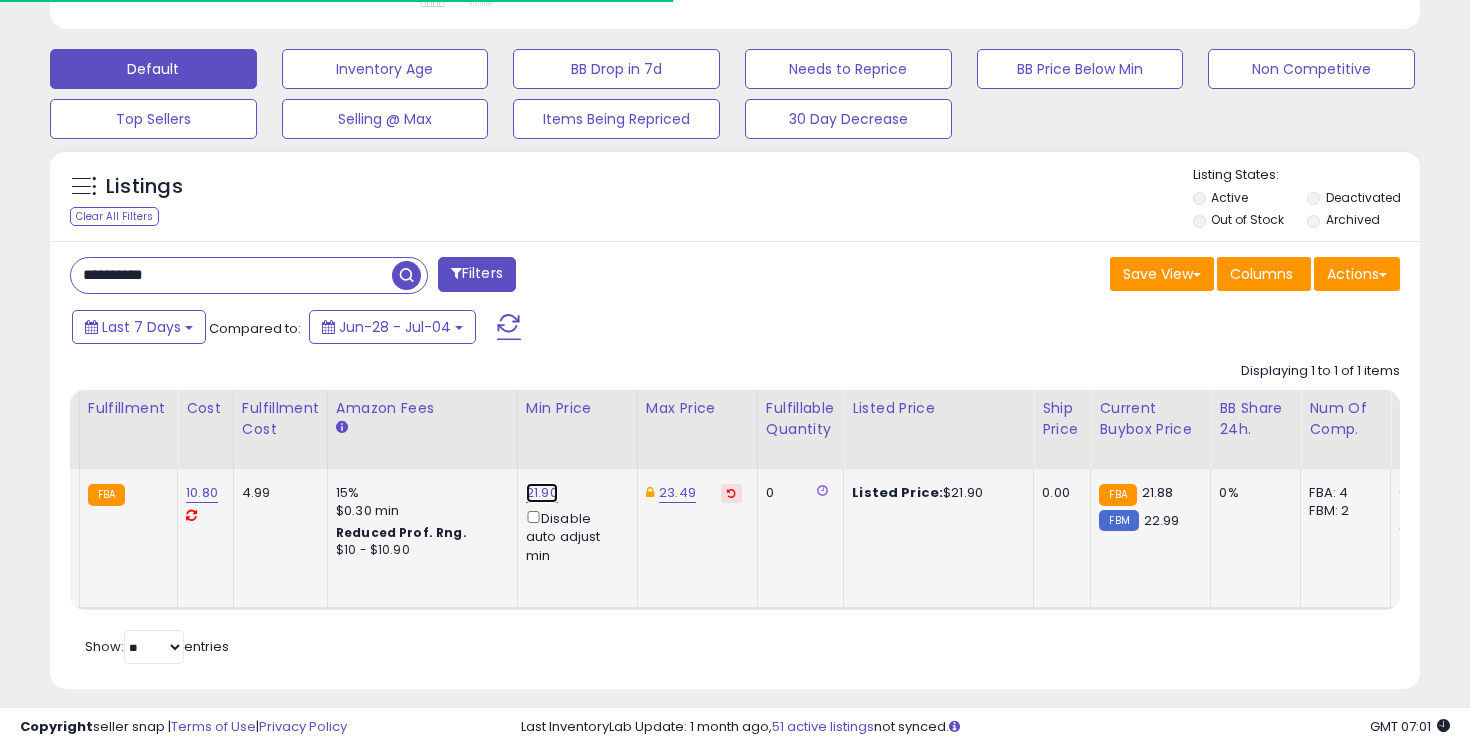 click on "21.90" at bounding box center [542, 493] 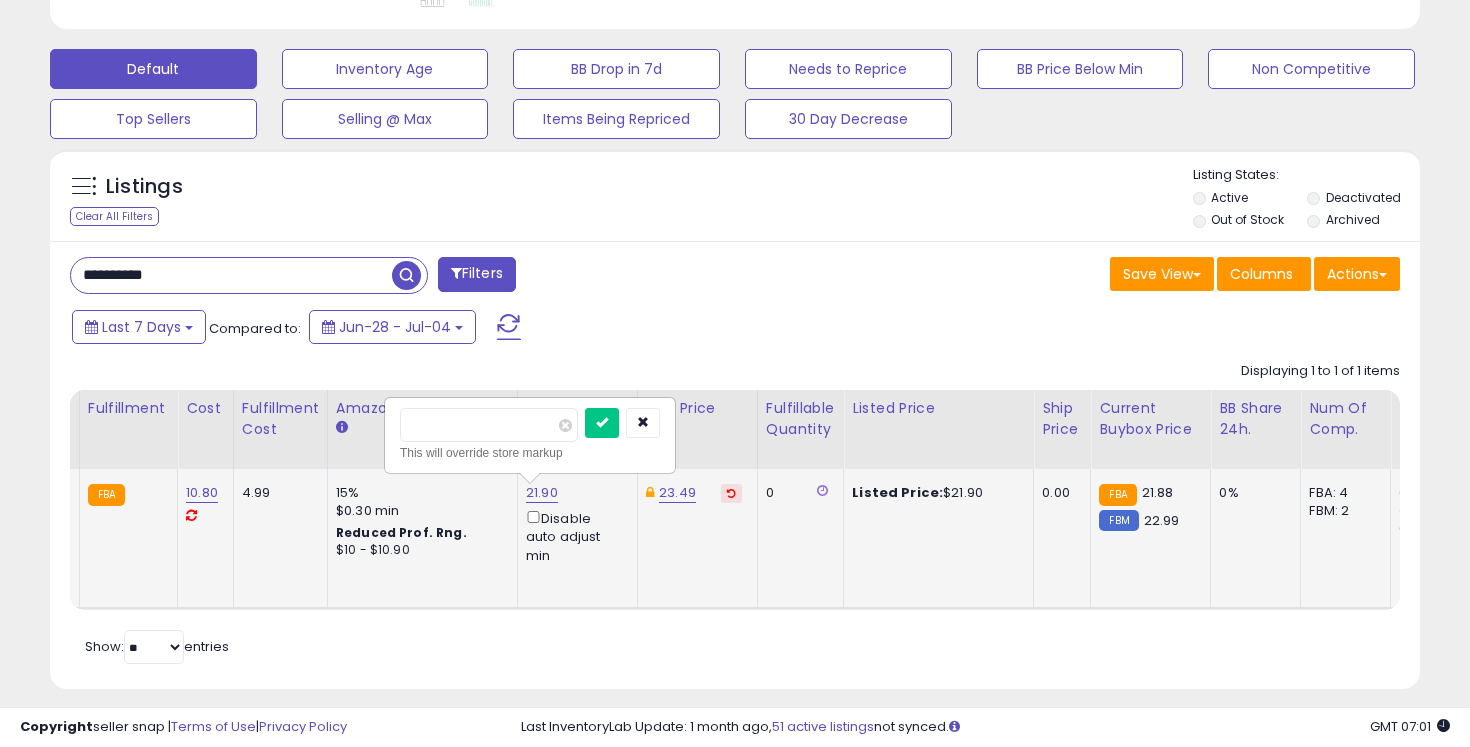scroll, scrollTop: 999590, scrollLeft: 999206, axis: both 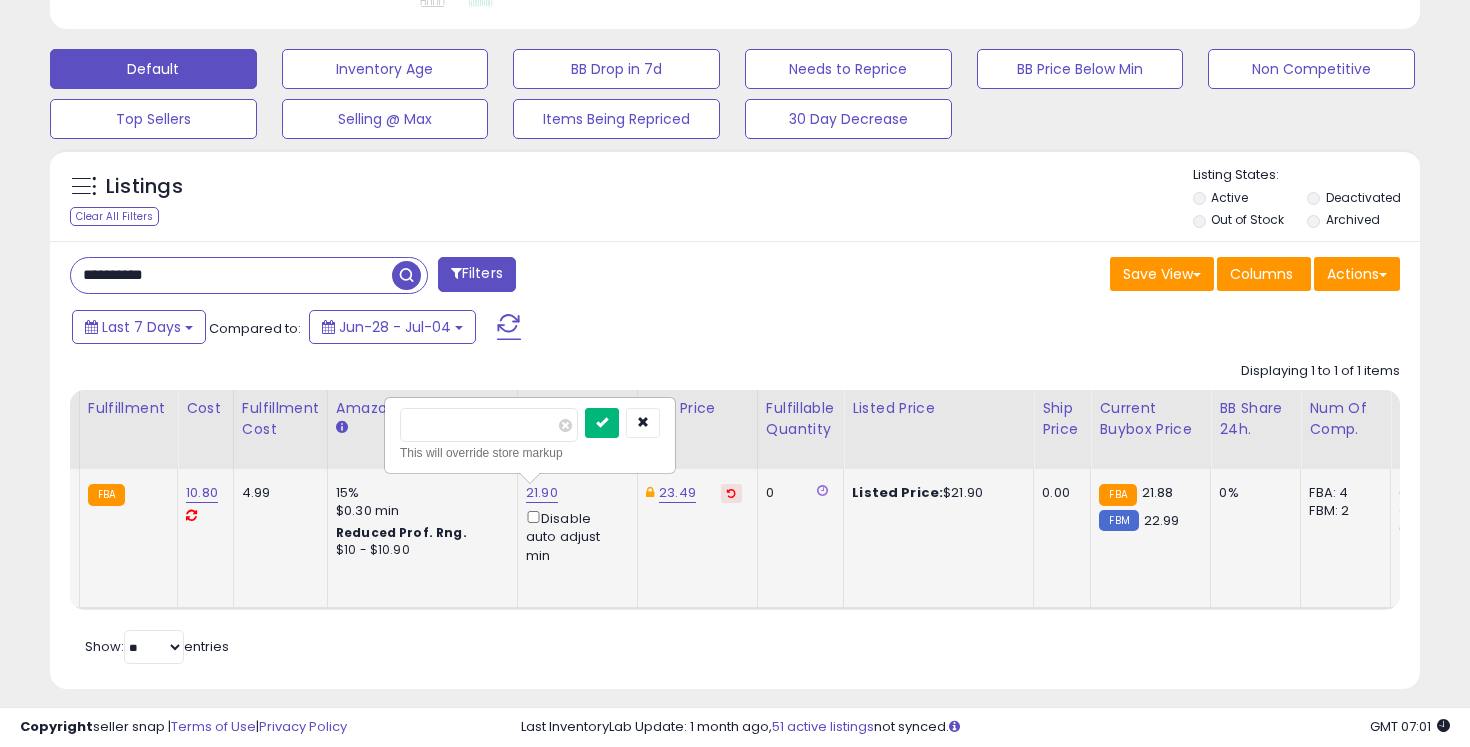 type on "*****" 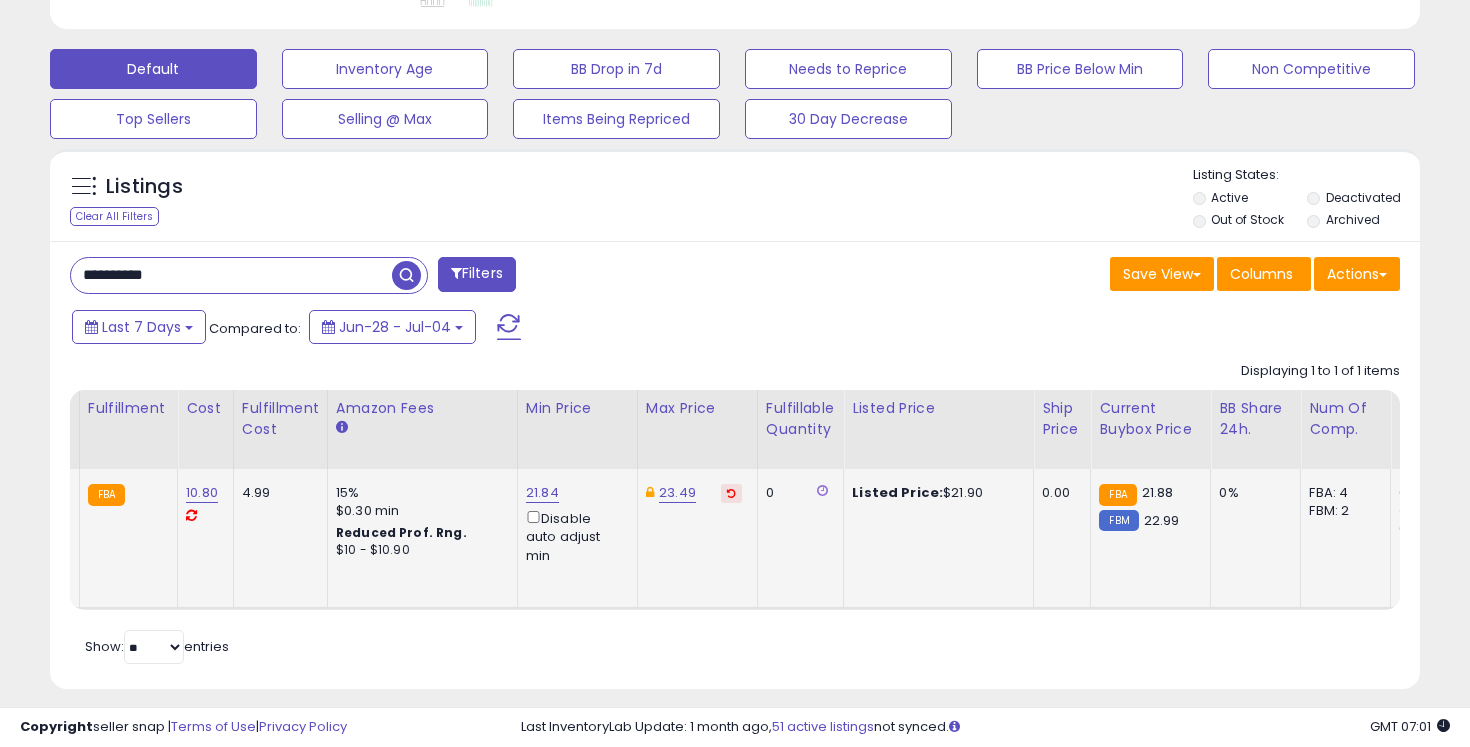 click on "**********" at bounding box center [231, 275] 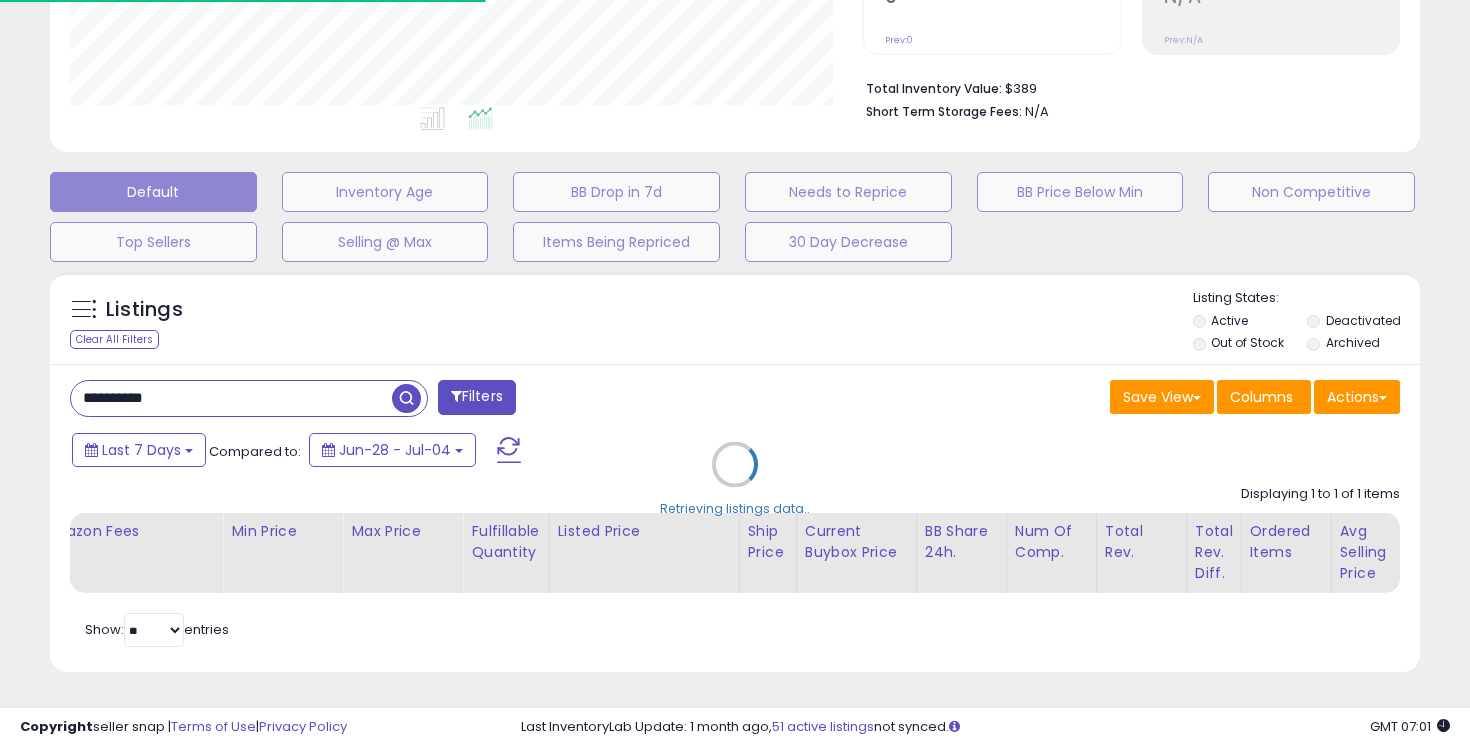 scroll, scrollTop: 581, scrollLeft: 0, axis: vertical 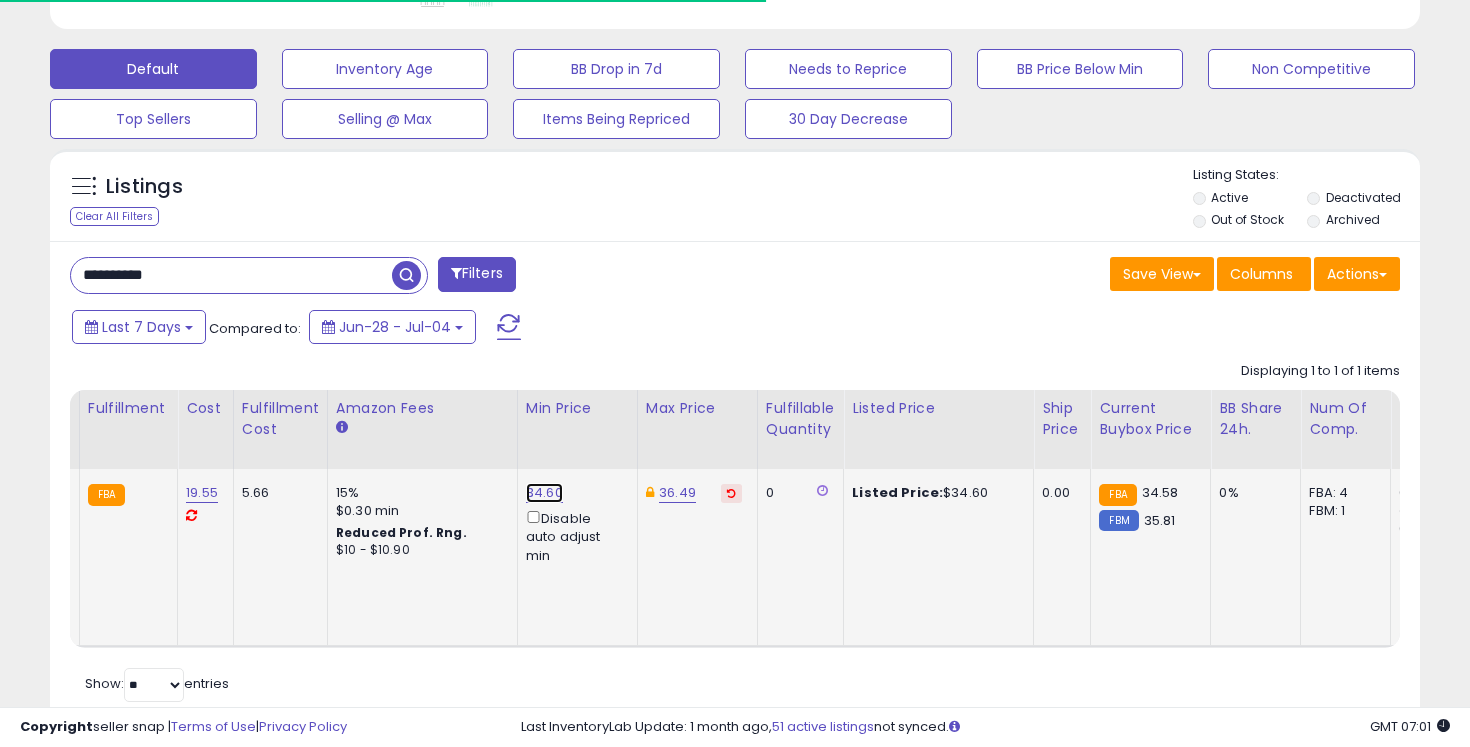 click on "34.60" at bounding box center (544, 493) 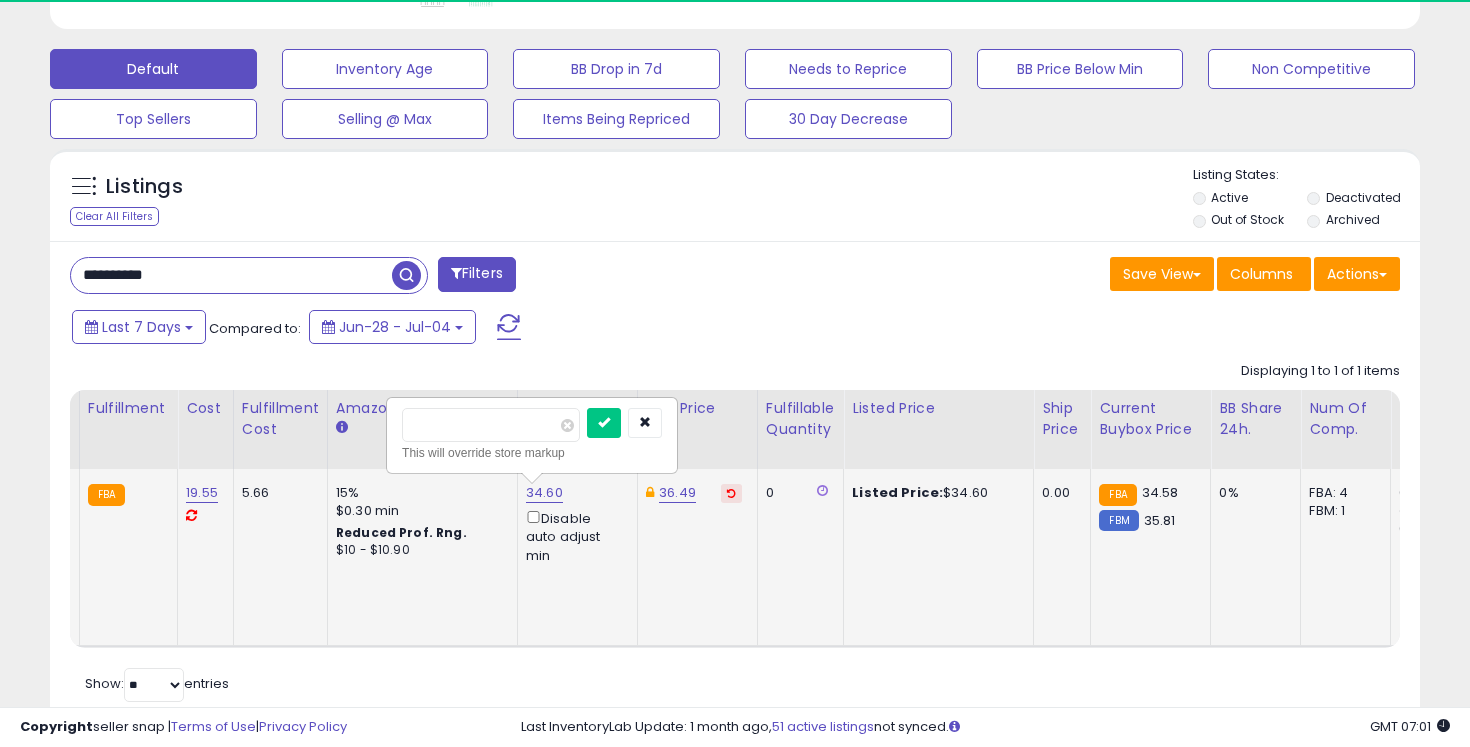 scroll, scrollTop: 999590, scrollLeft: 999206, axis: both 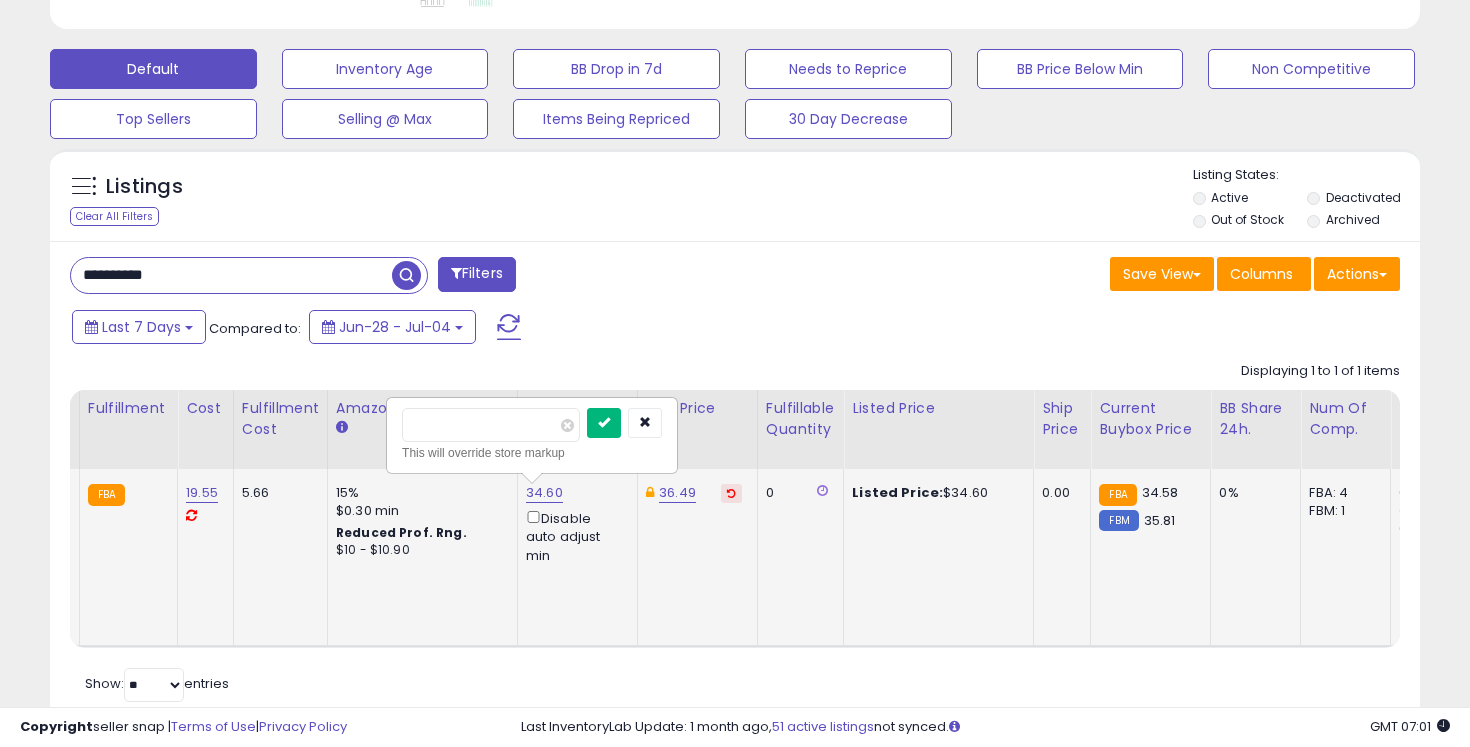 type on "*****" 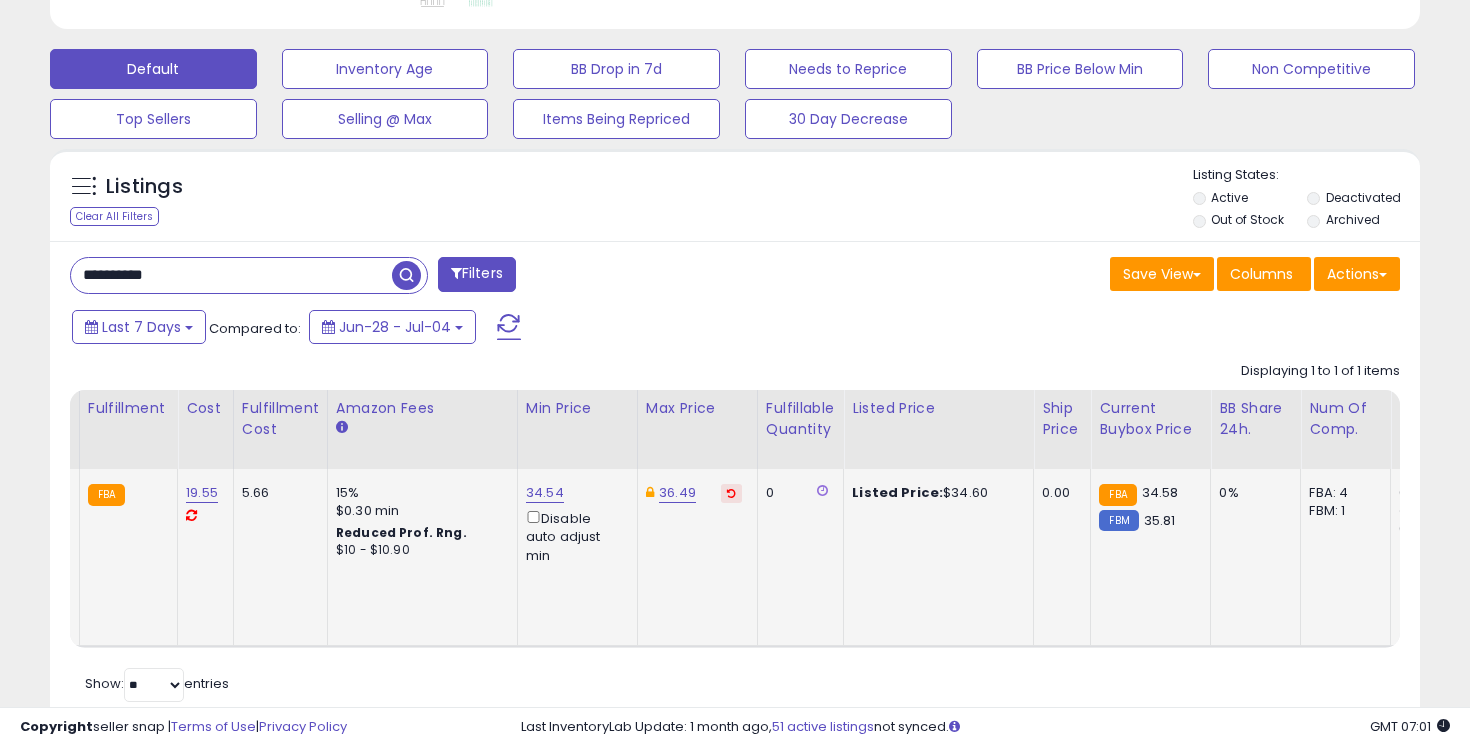 click on "**********" at bounding box center [231, 275] 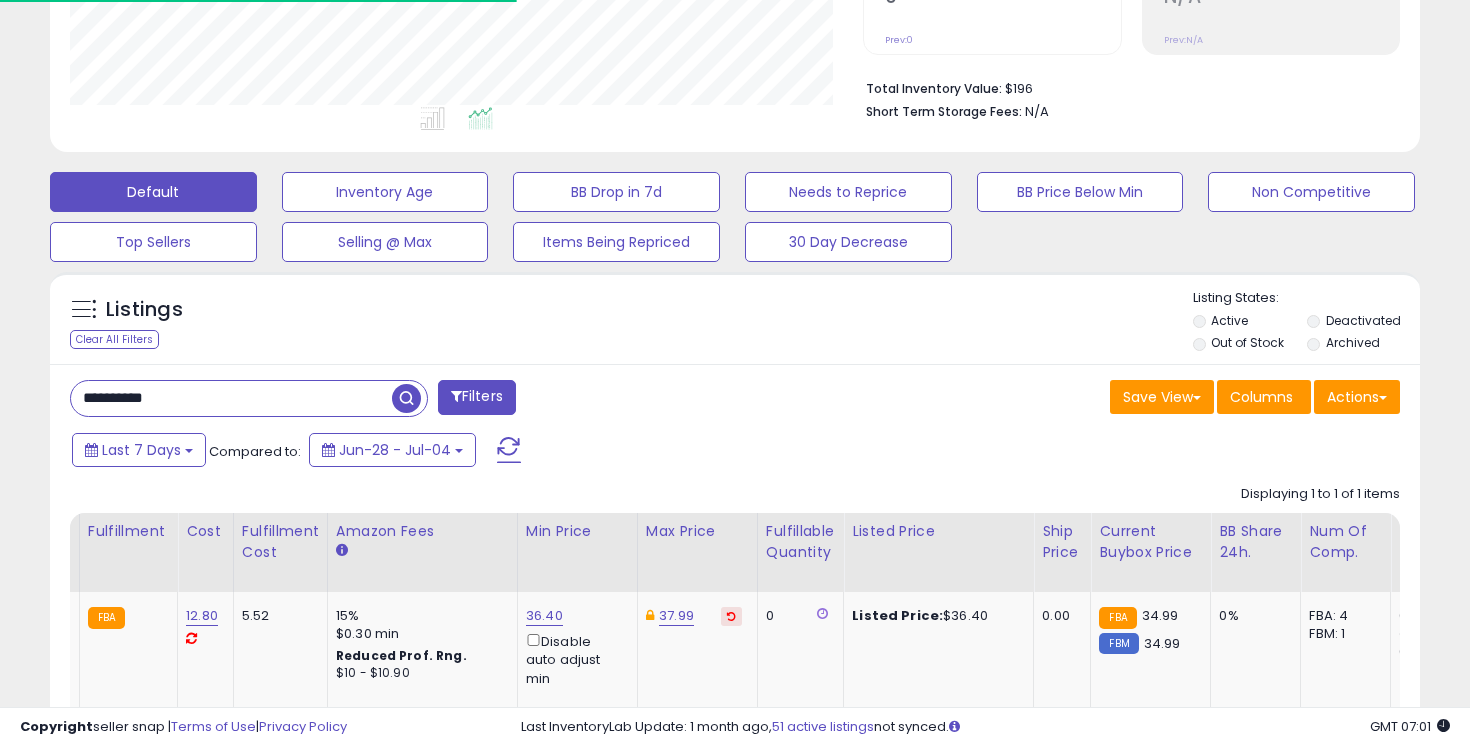 scroll, scrollTop: 581, scrollLeft: 0, axis: vertical 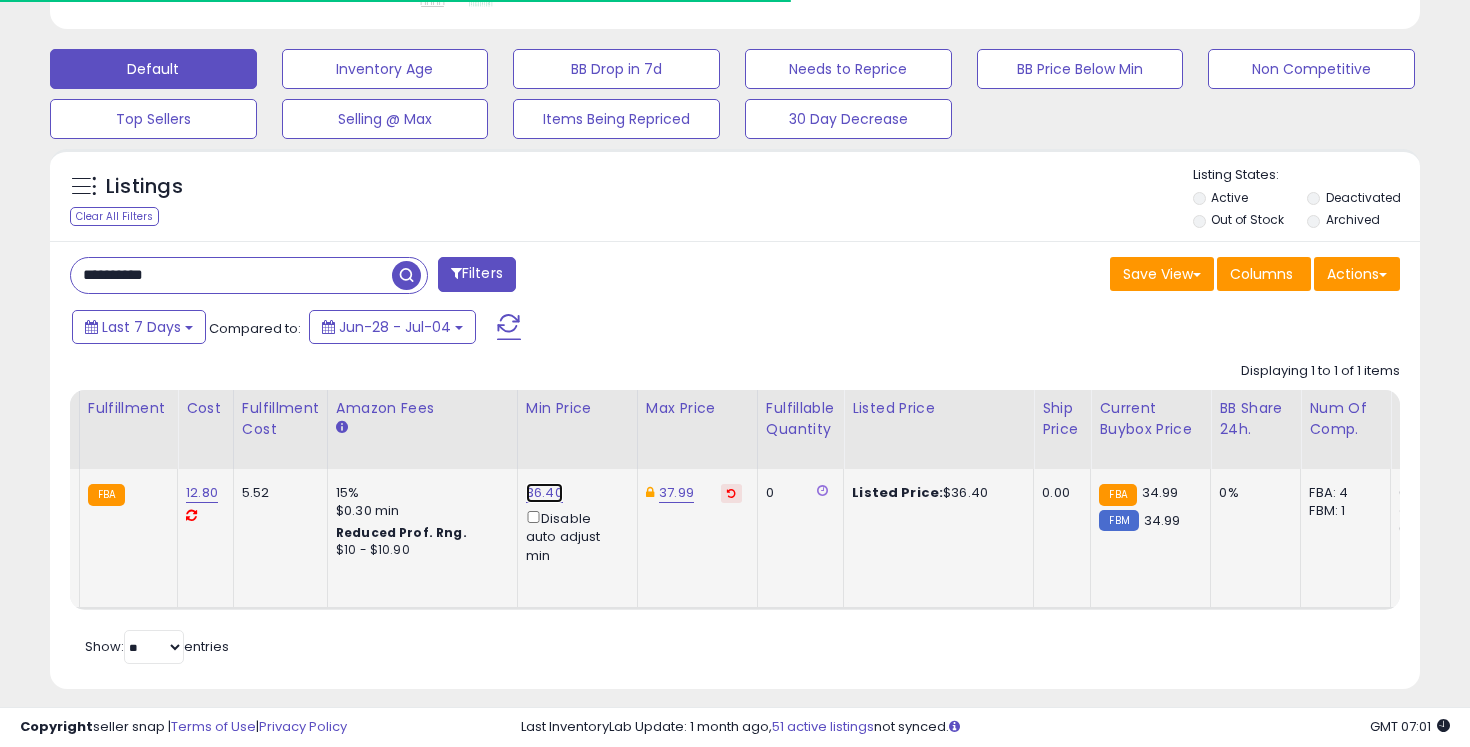 click on "36.40" at bounding box center [544, 493] 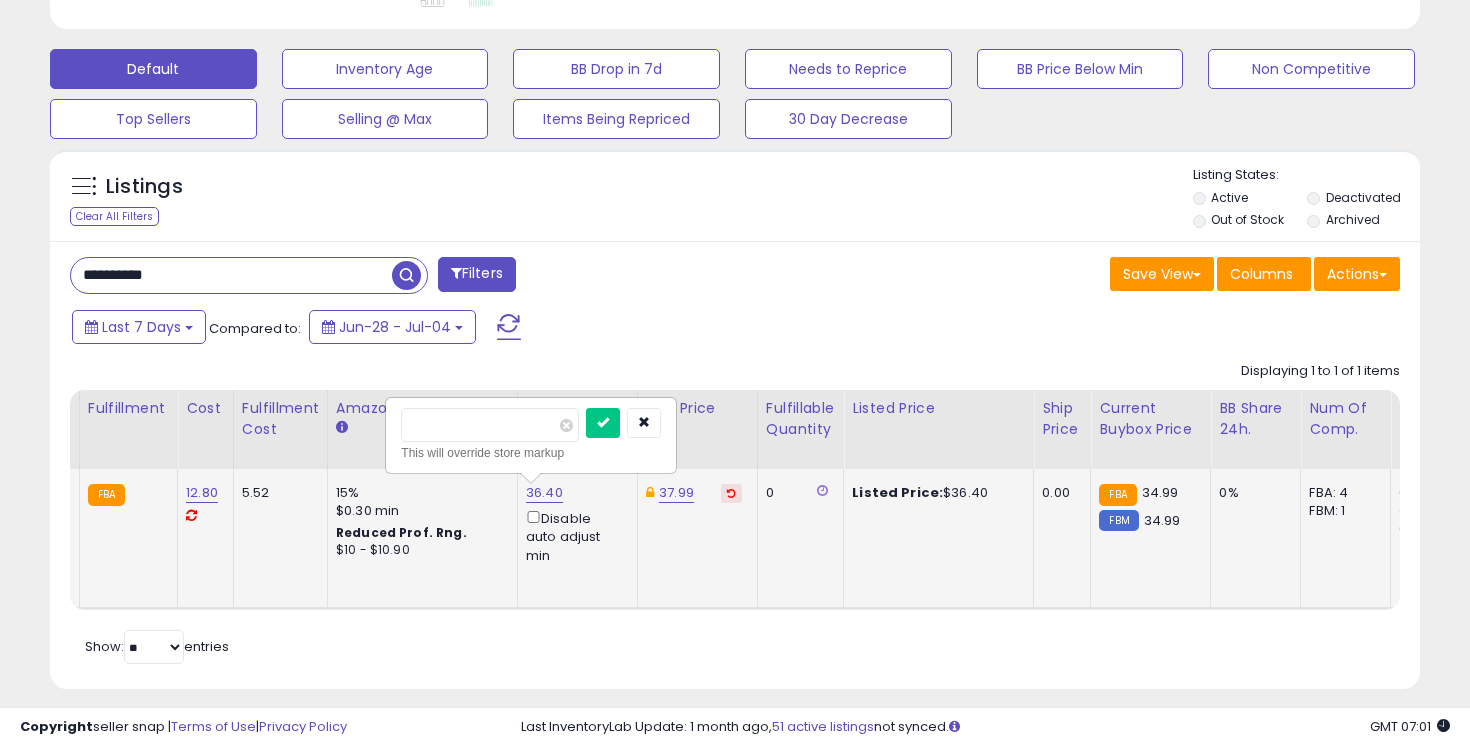 scroll, scrollTop: 999590, scrollLeft: 999206, axis: both 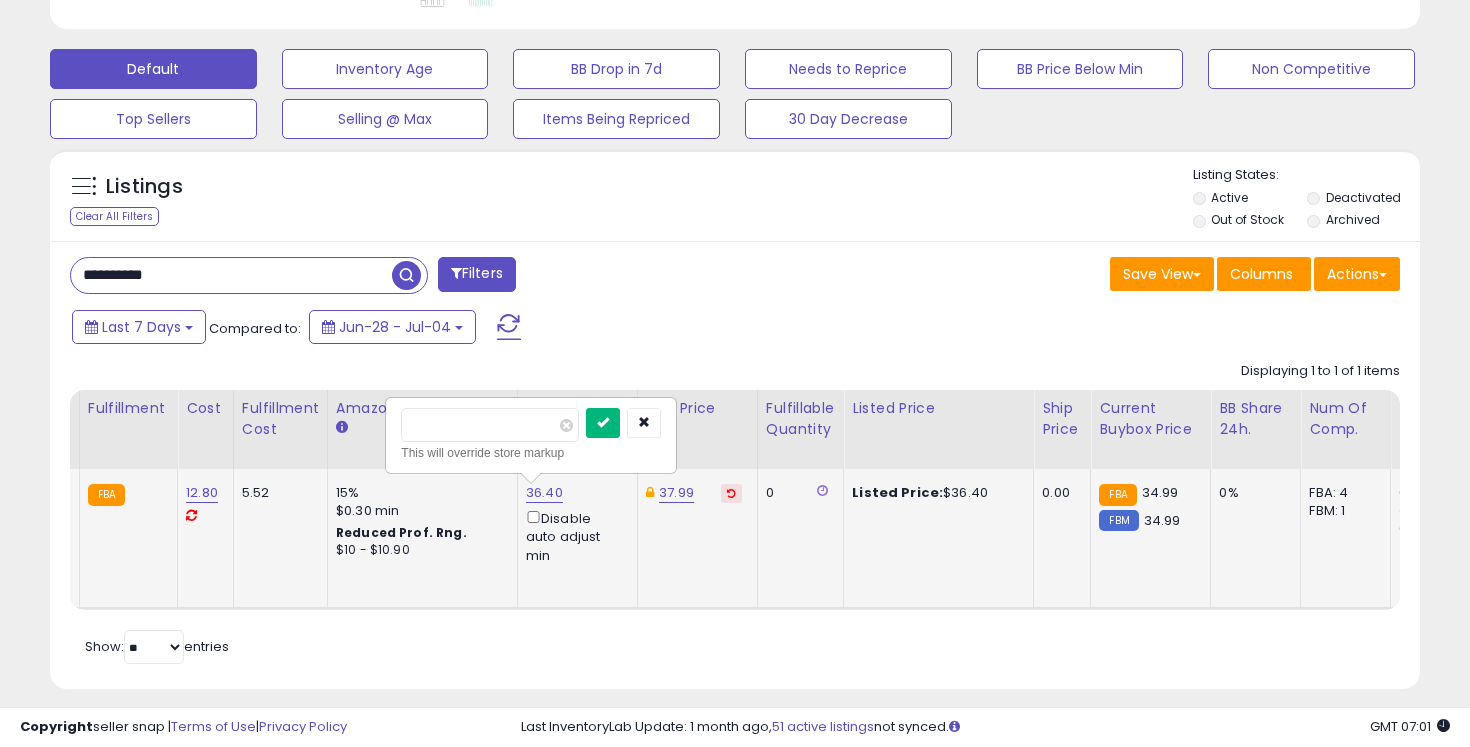 type on "*****" 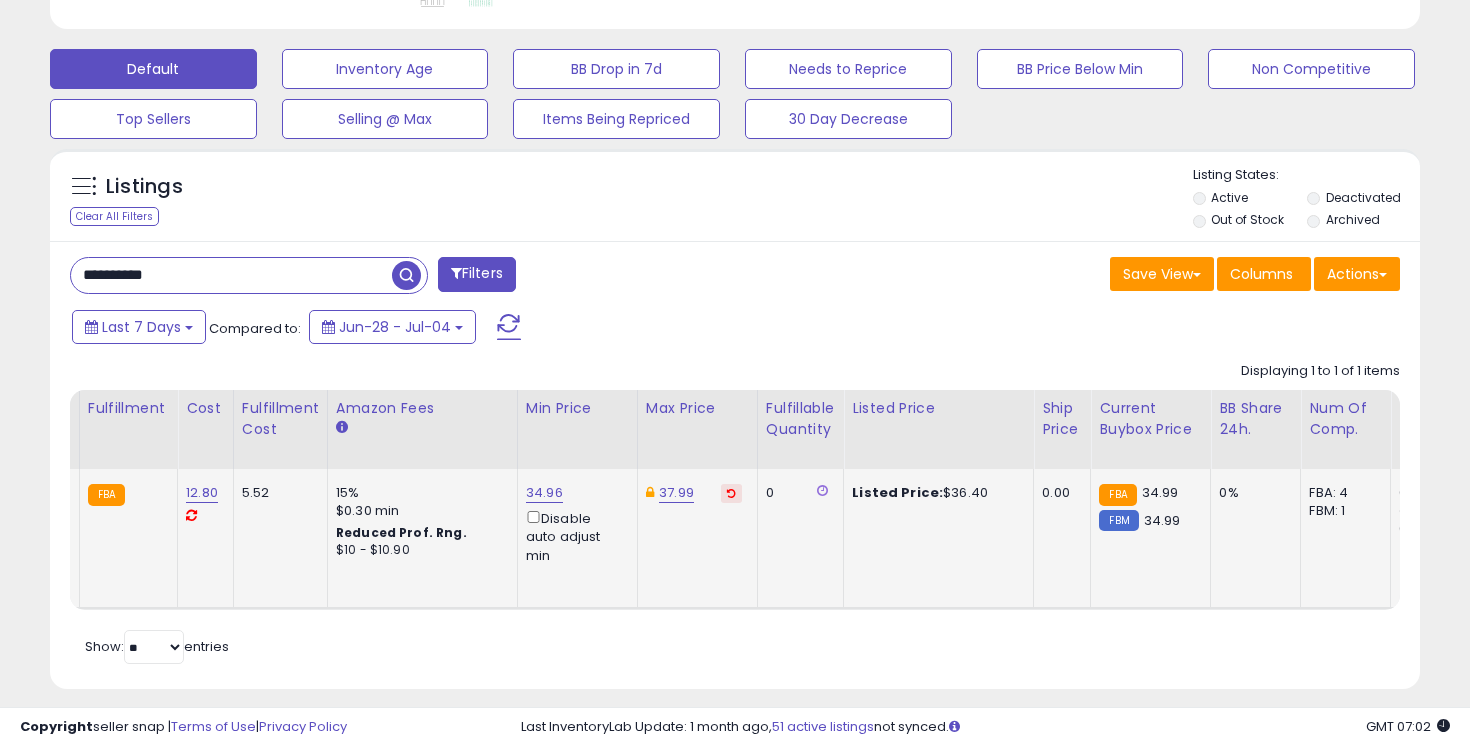 click on "**********" at bounding box center [231, 275] 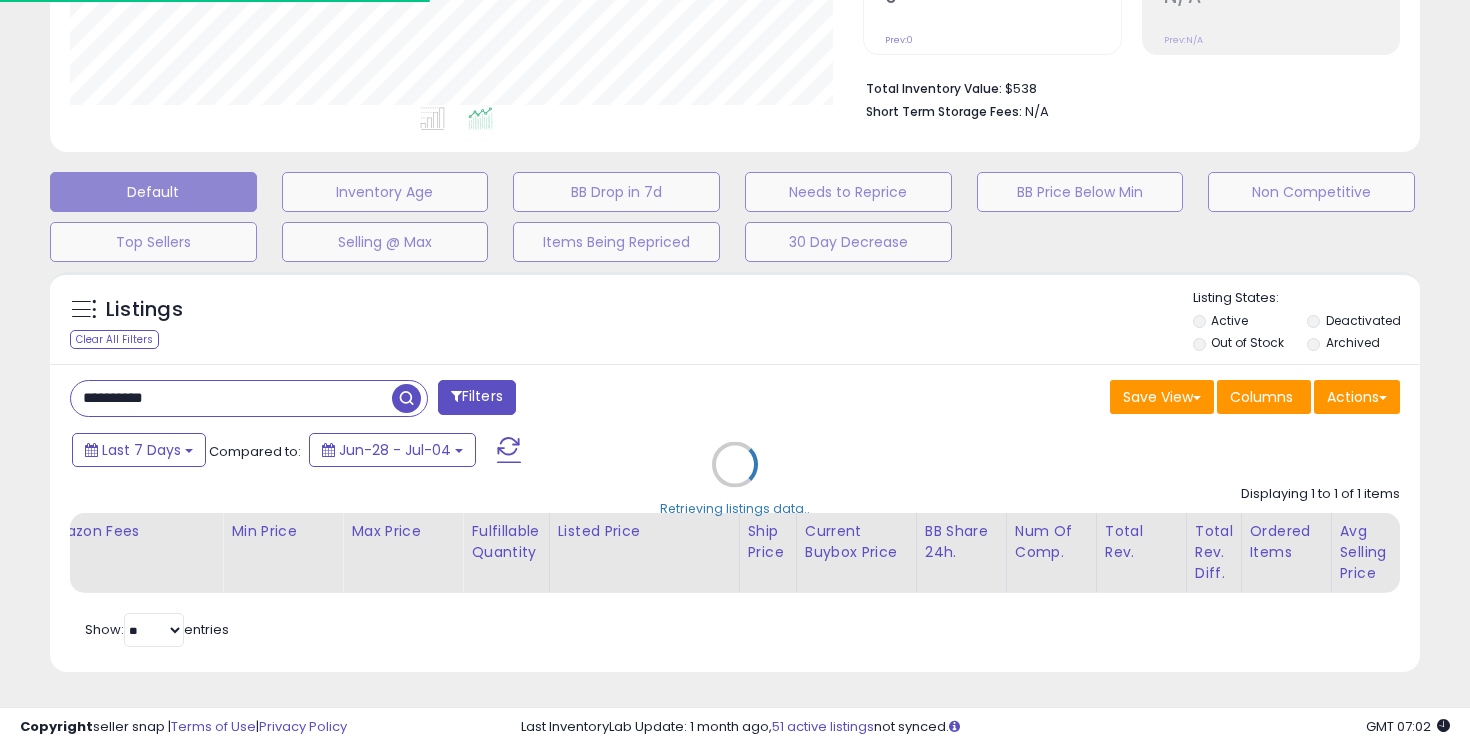 scroll, scrollTop: 581, scrollLeft: 0, axis: vertical 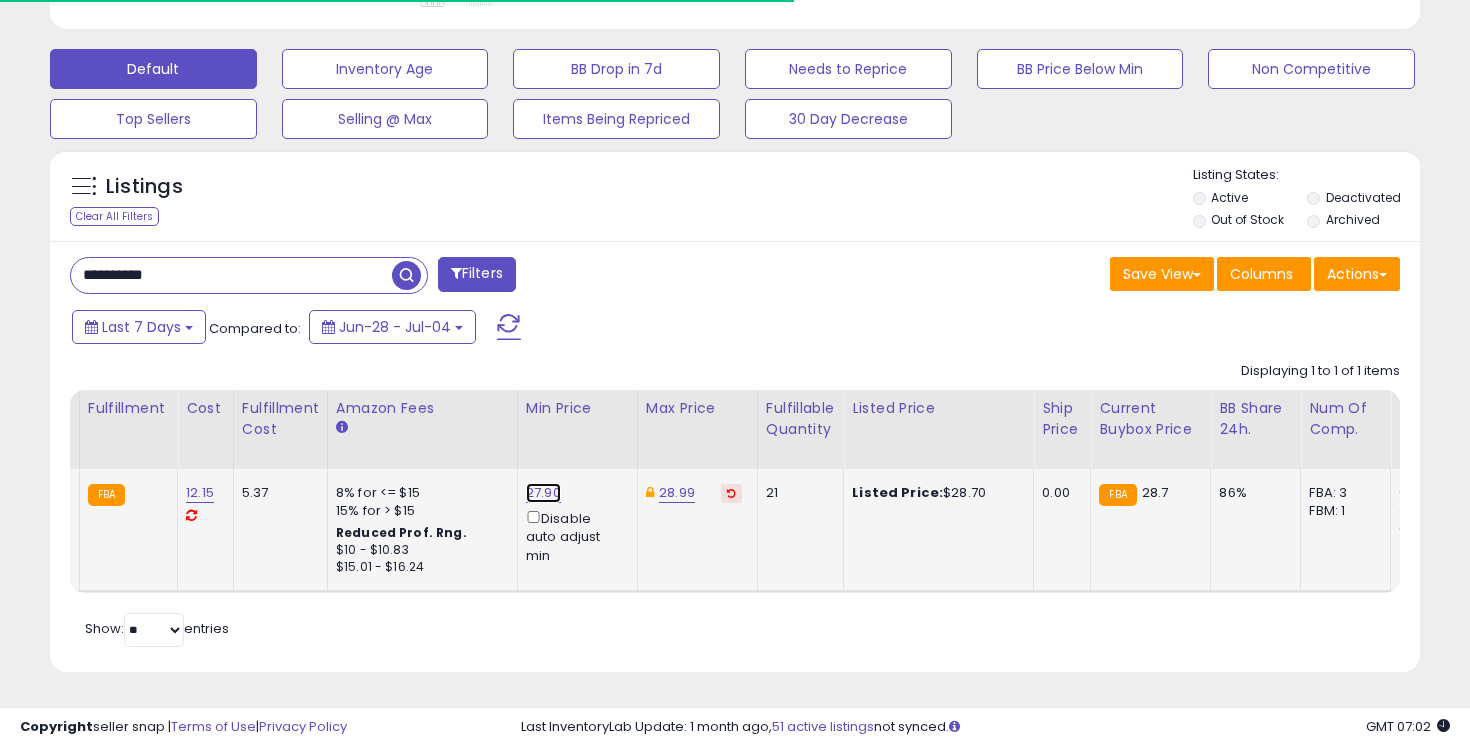 click on "27.90" at bounding box center (543, 493) 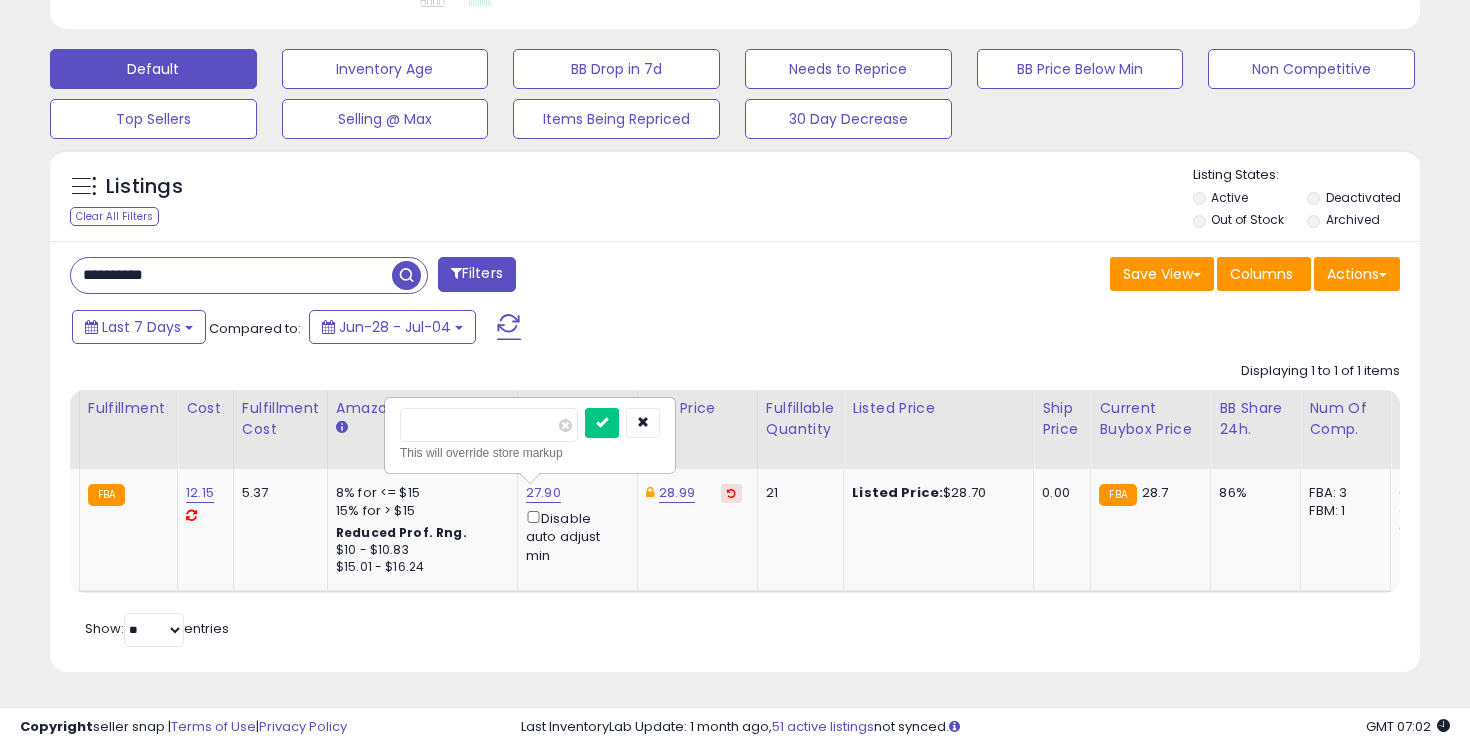 scroll, scrollTop: 999590, scrollLeft: 999206, axis: both 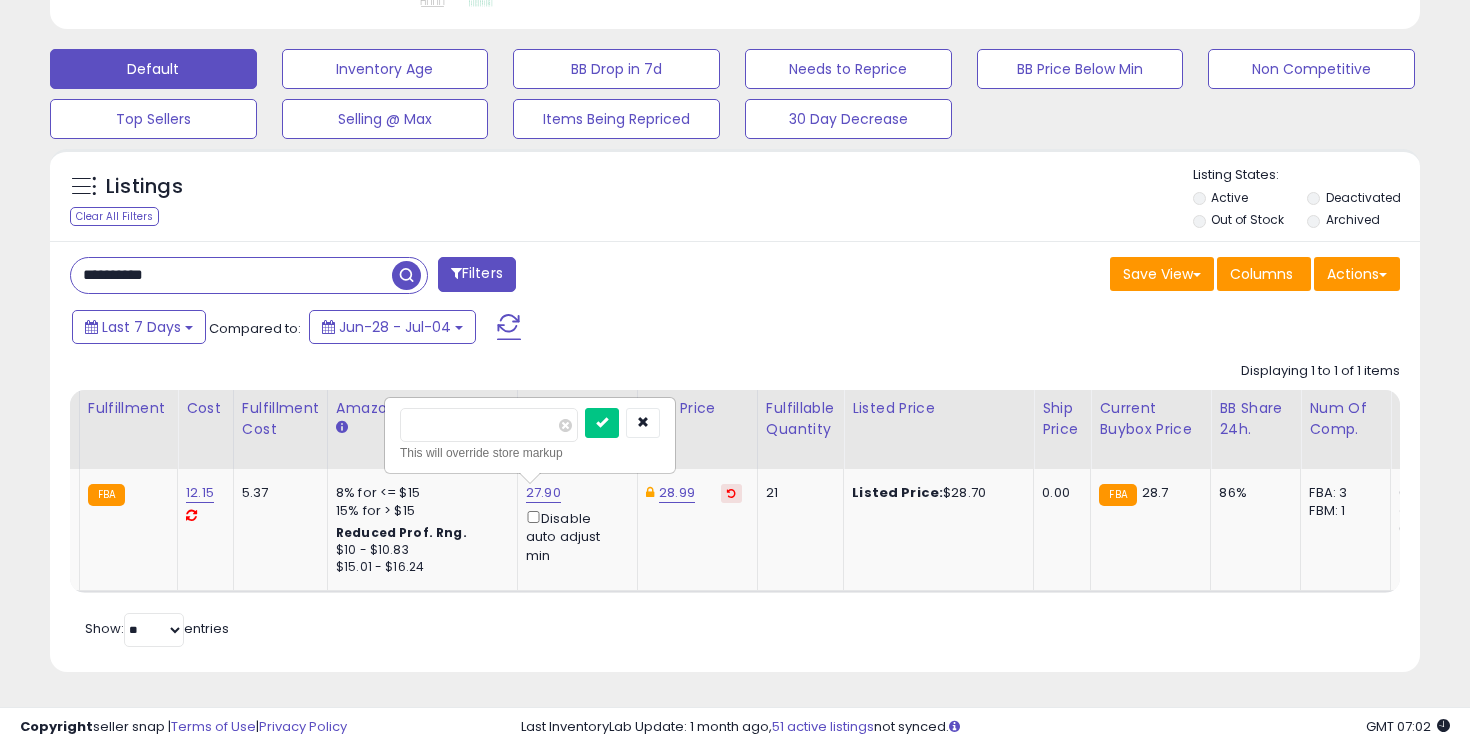 click on "**********" at bounding box center [231, 275] 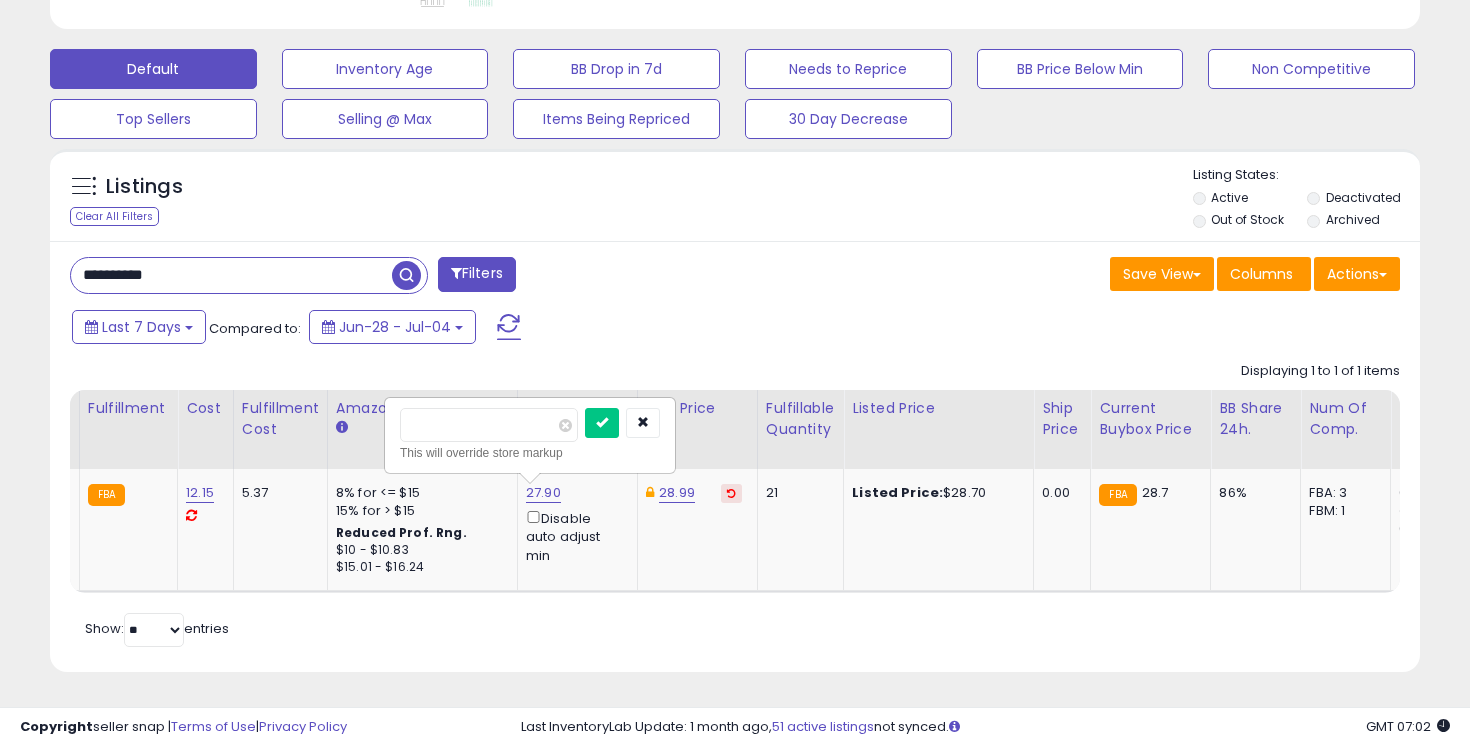 type on "**********" 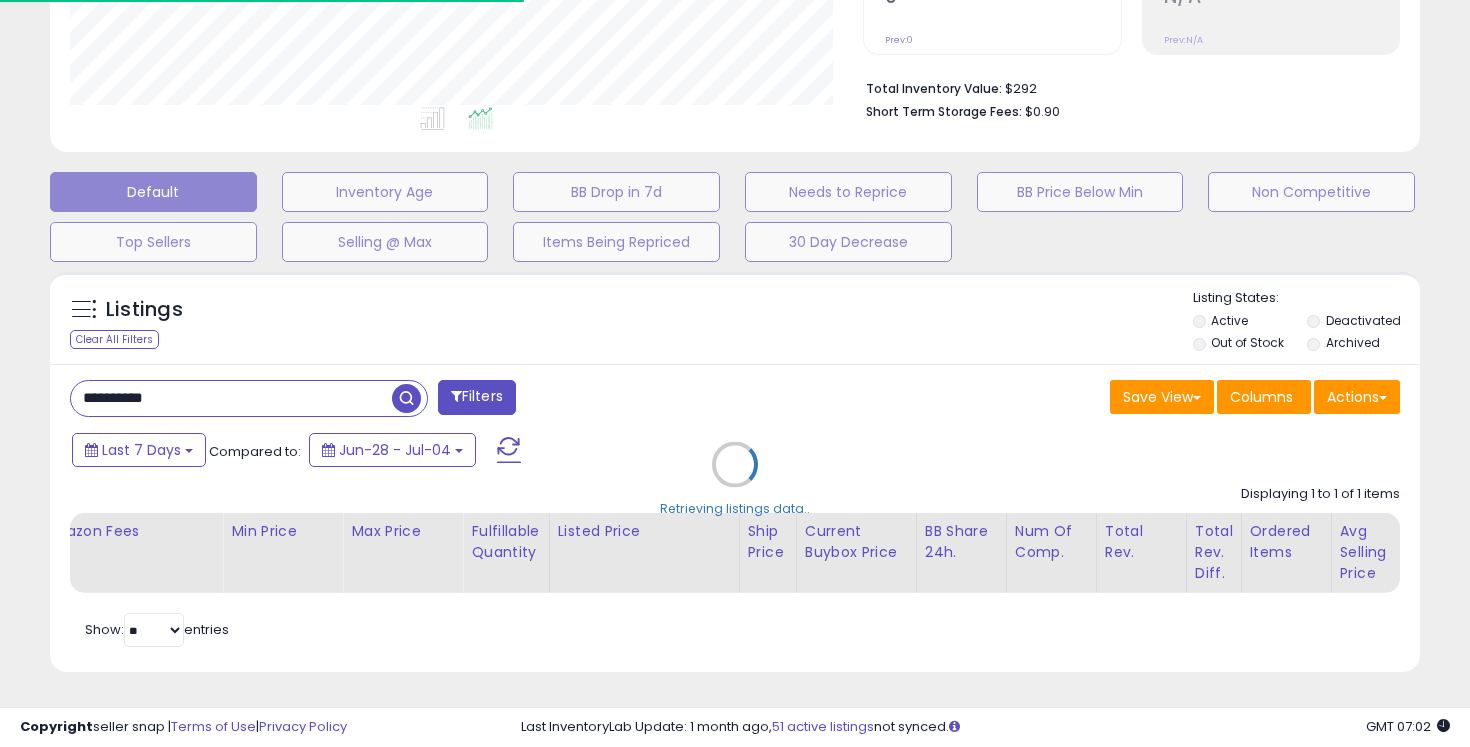 scroll, scrollTop: 581, scrollLeft: 0, axis: vertical 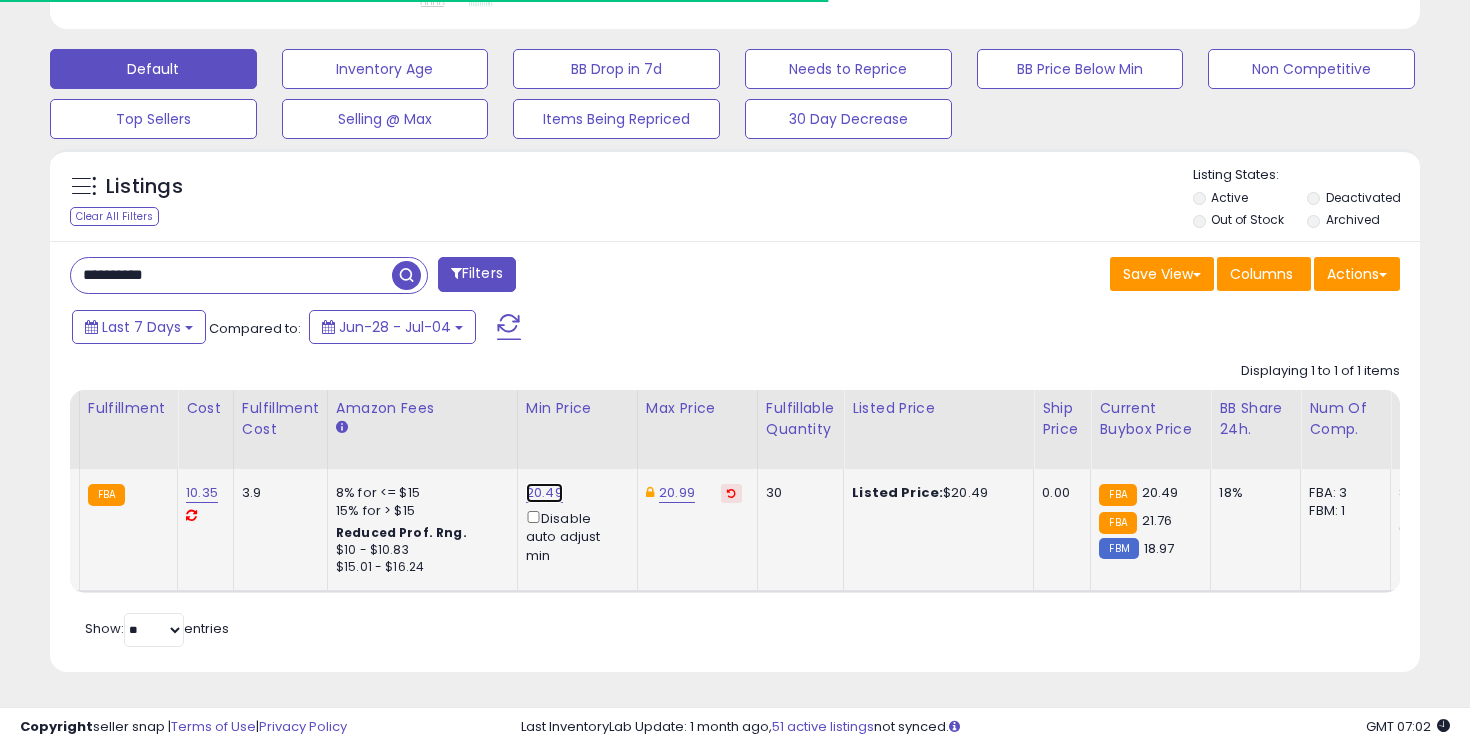 click on "20.49" at bounding box center (544, 493) 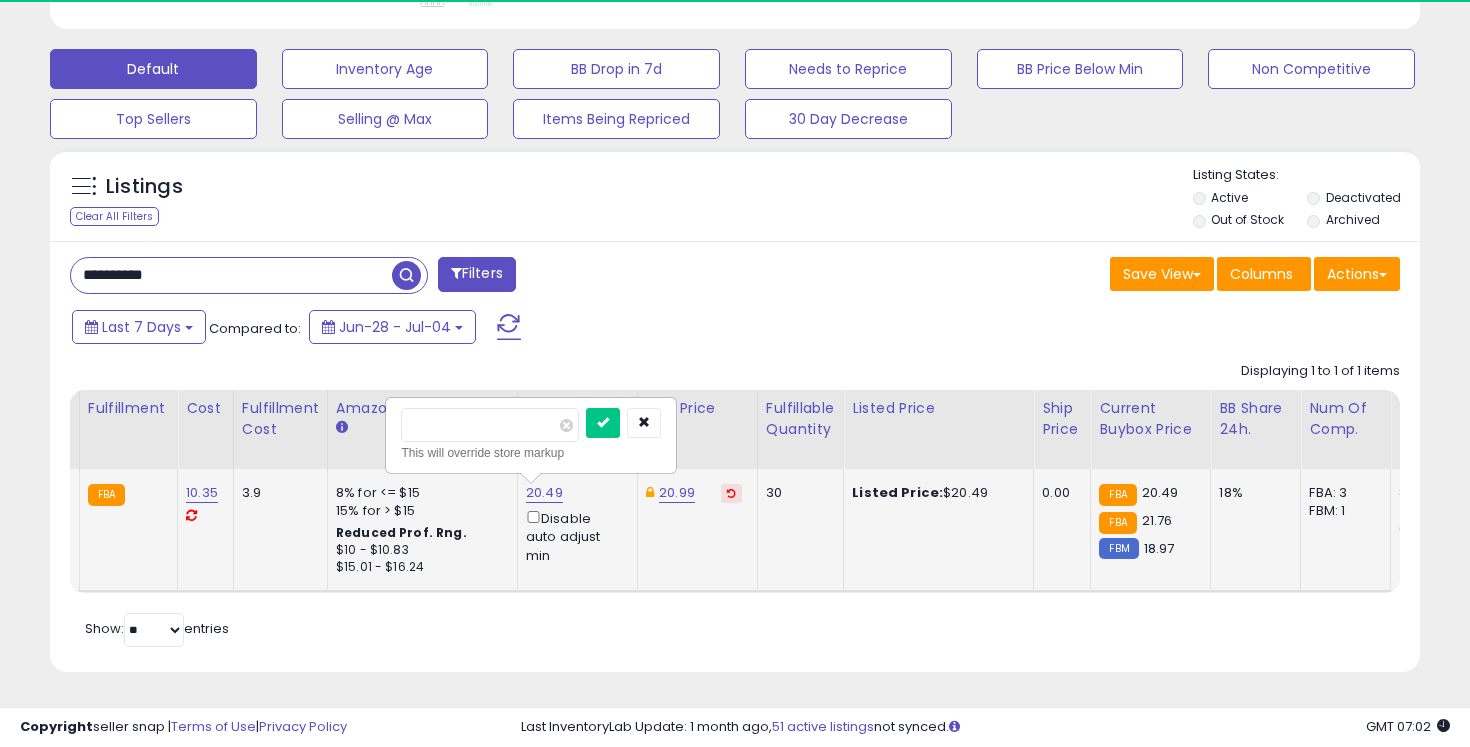 scroll, scrollTop: 999590, scrollLeft: 999206, axis: both 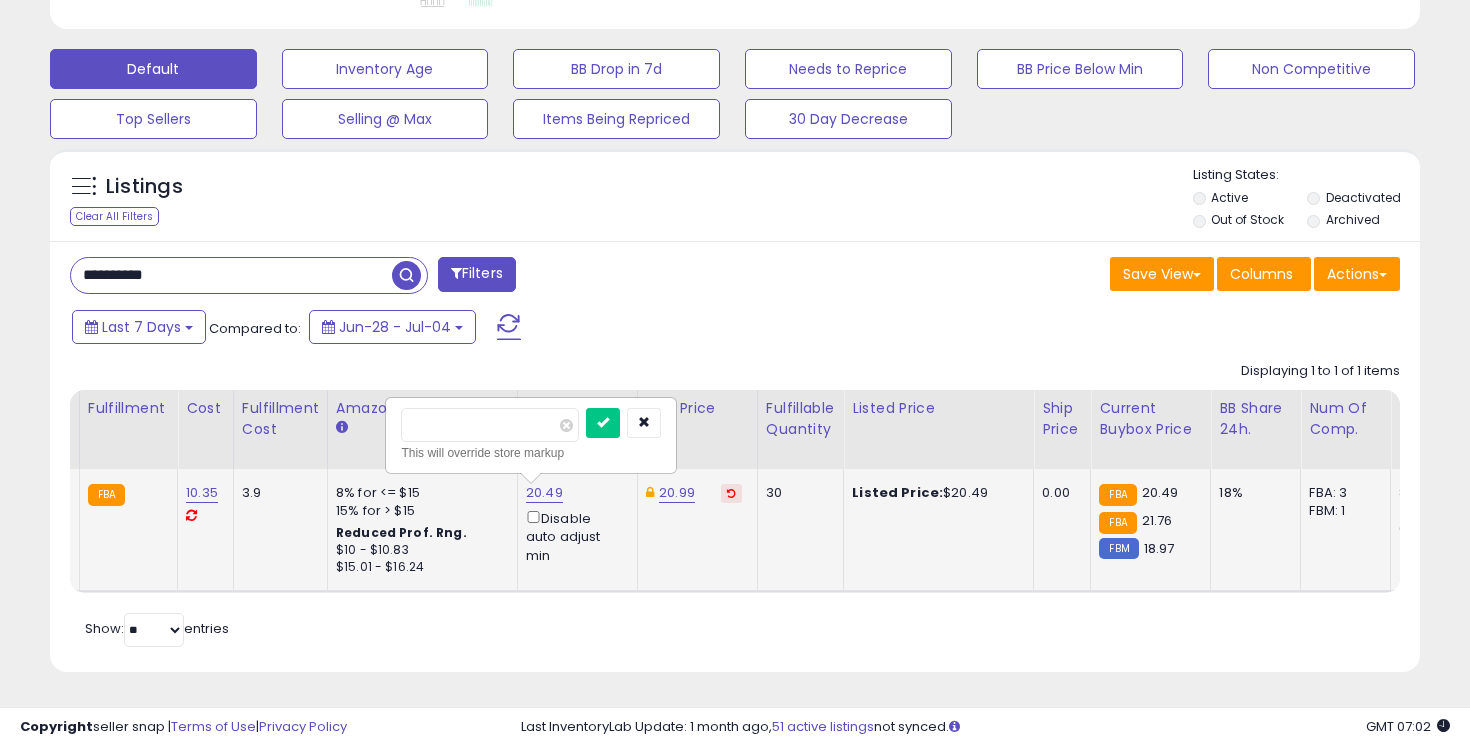type on "*" 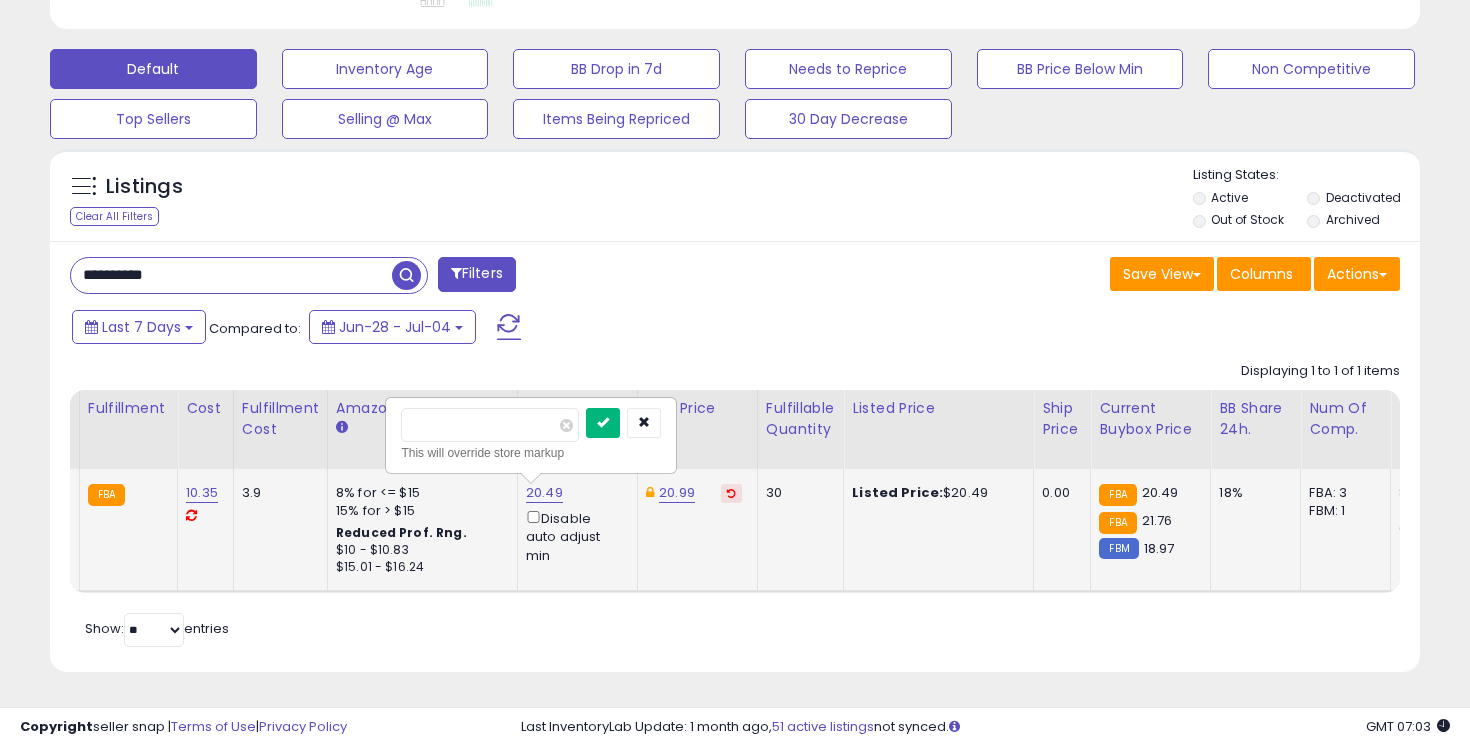 type on "*****" 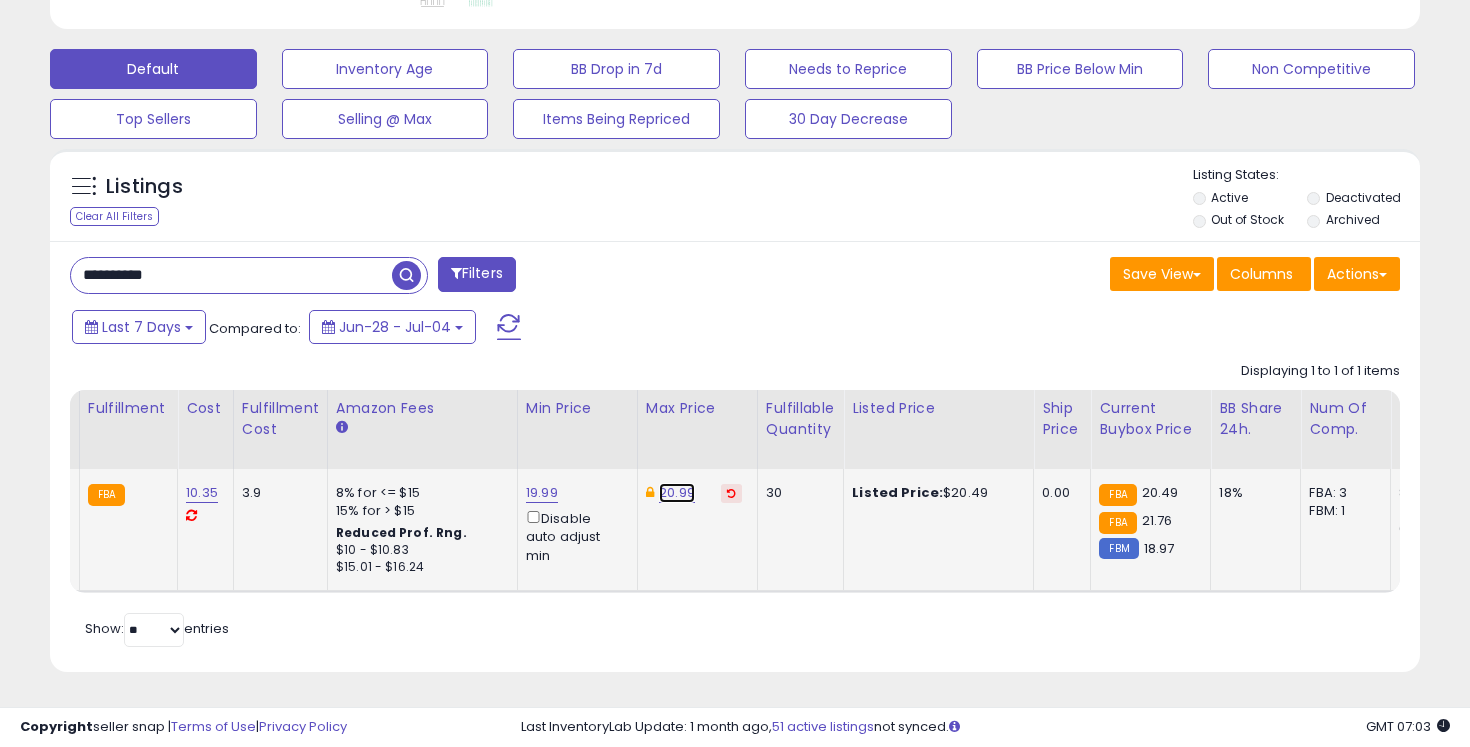 click on "20.99" at bounding box center (677, 493) 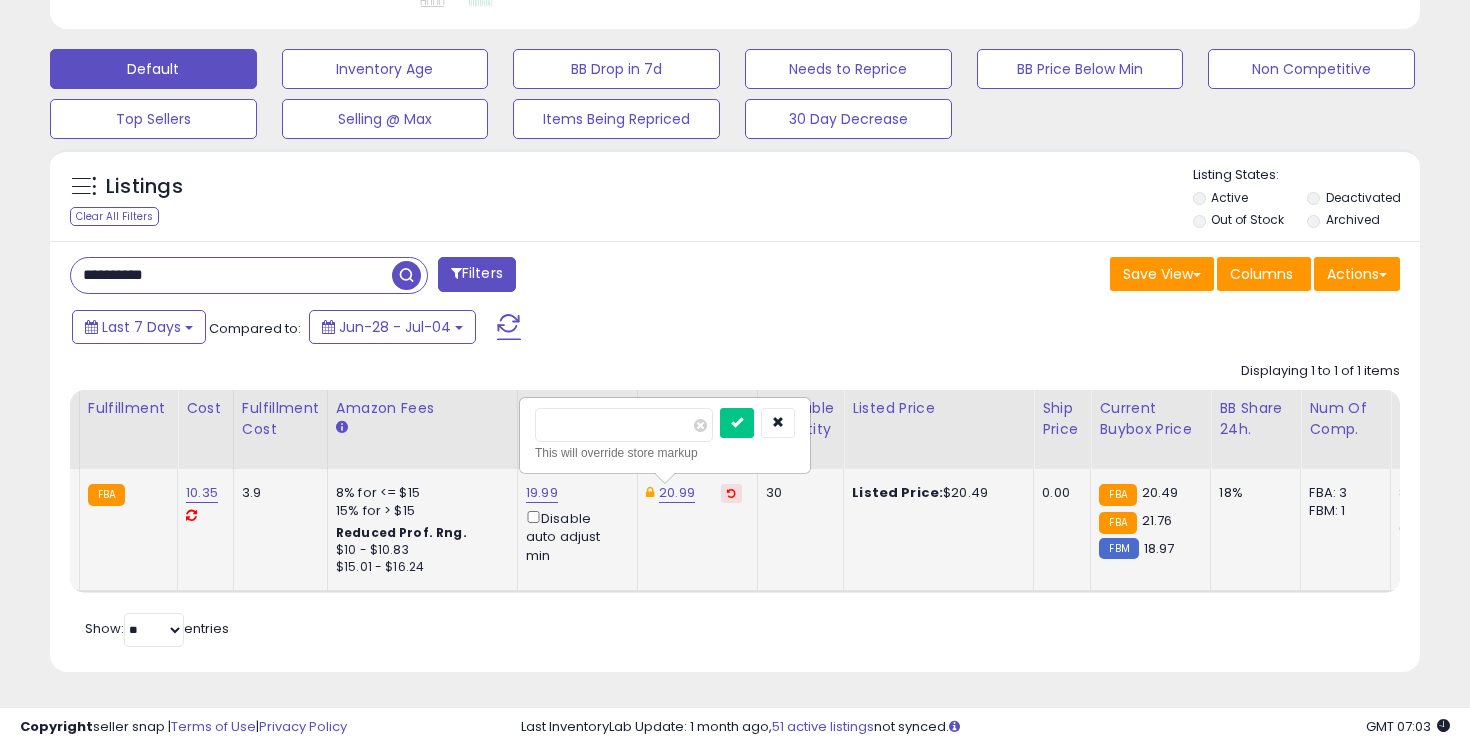 type on "*" 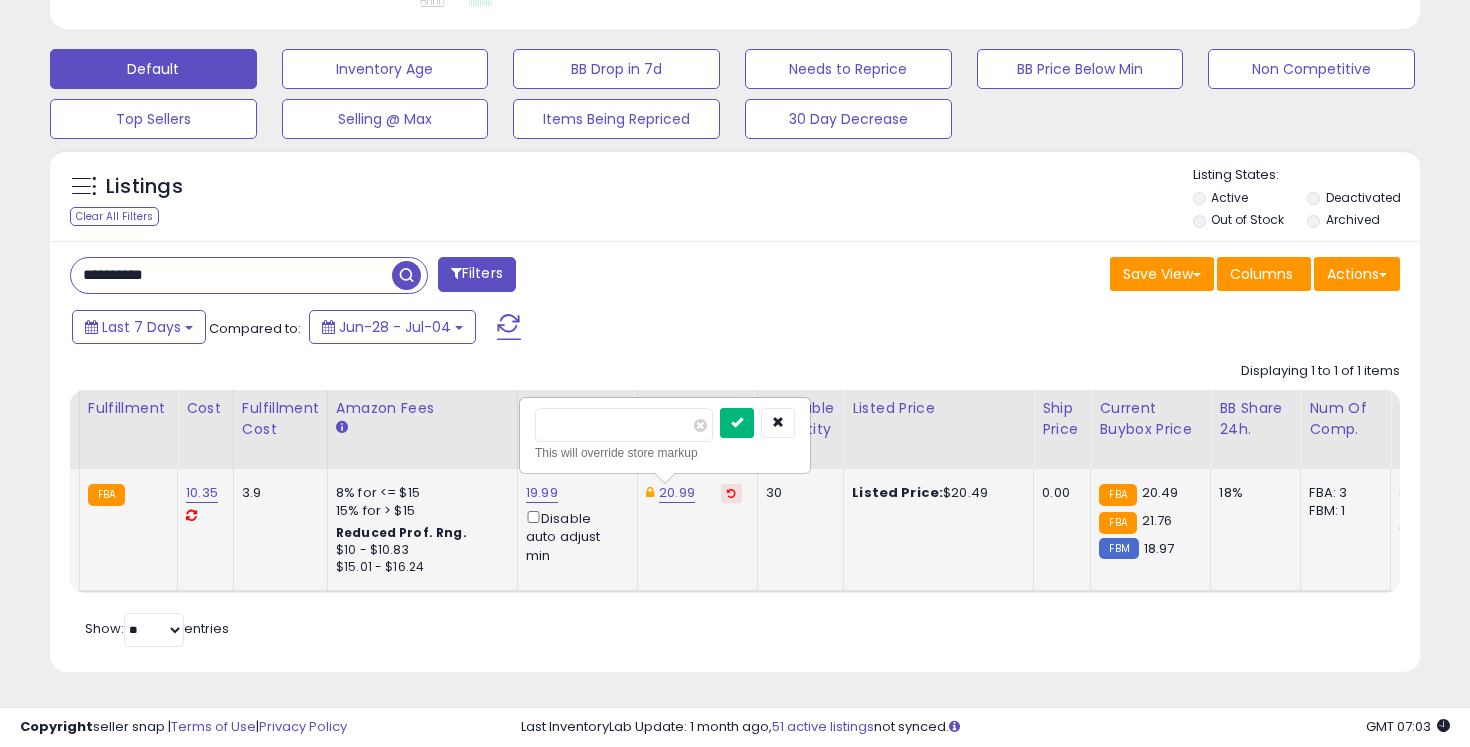 type on "*****" 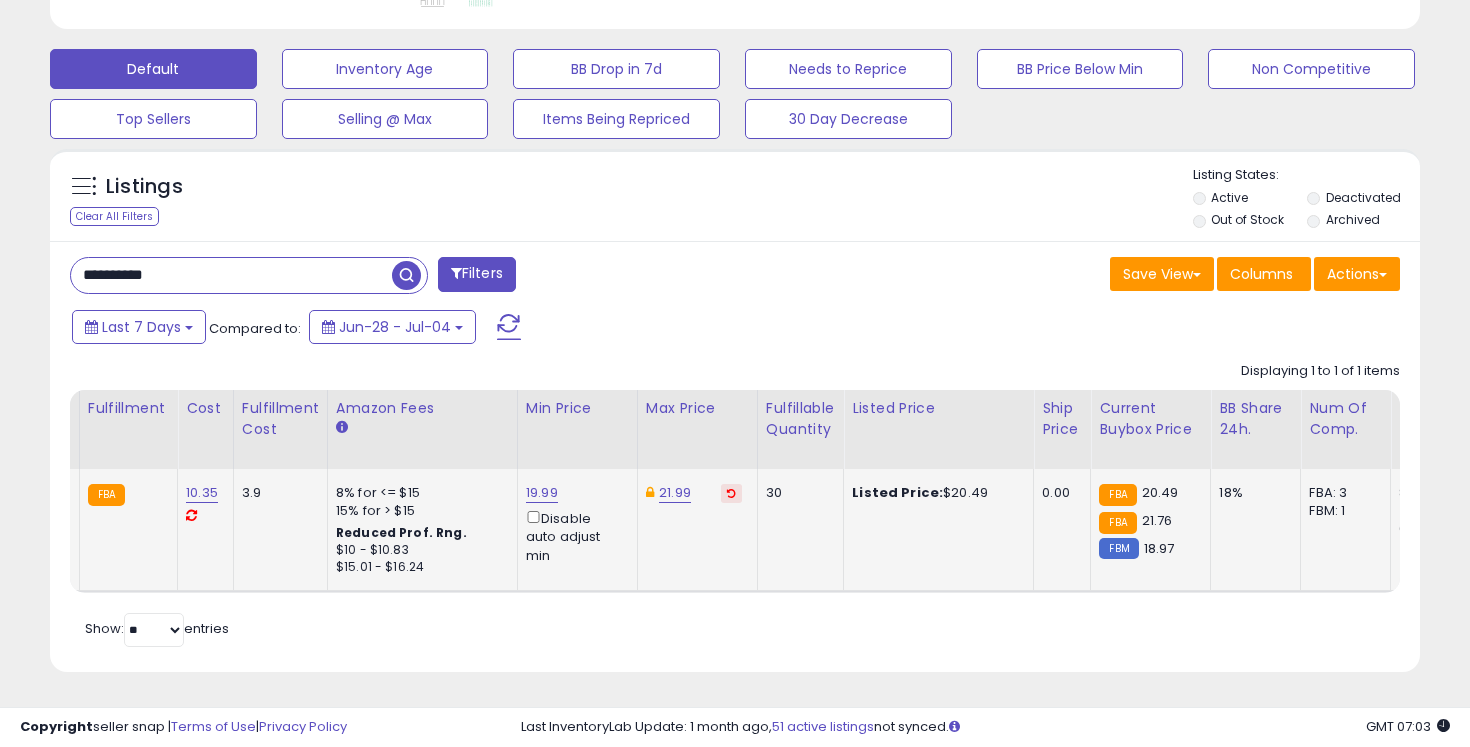 click on "**********" at bounding box center [231, 275] 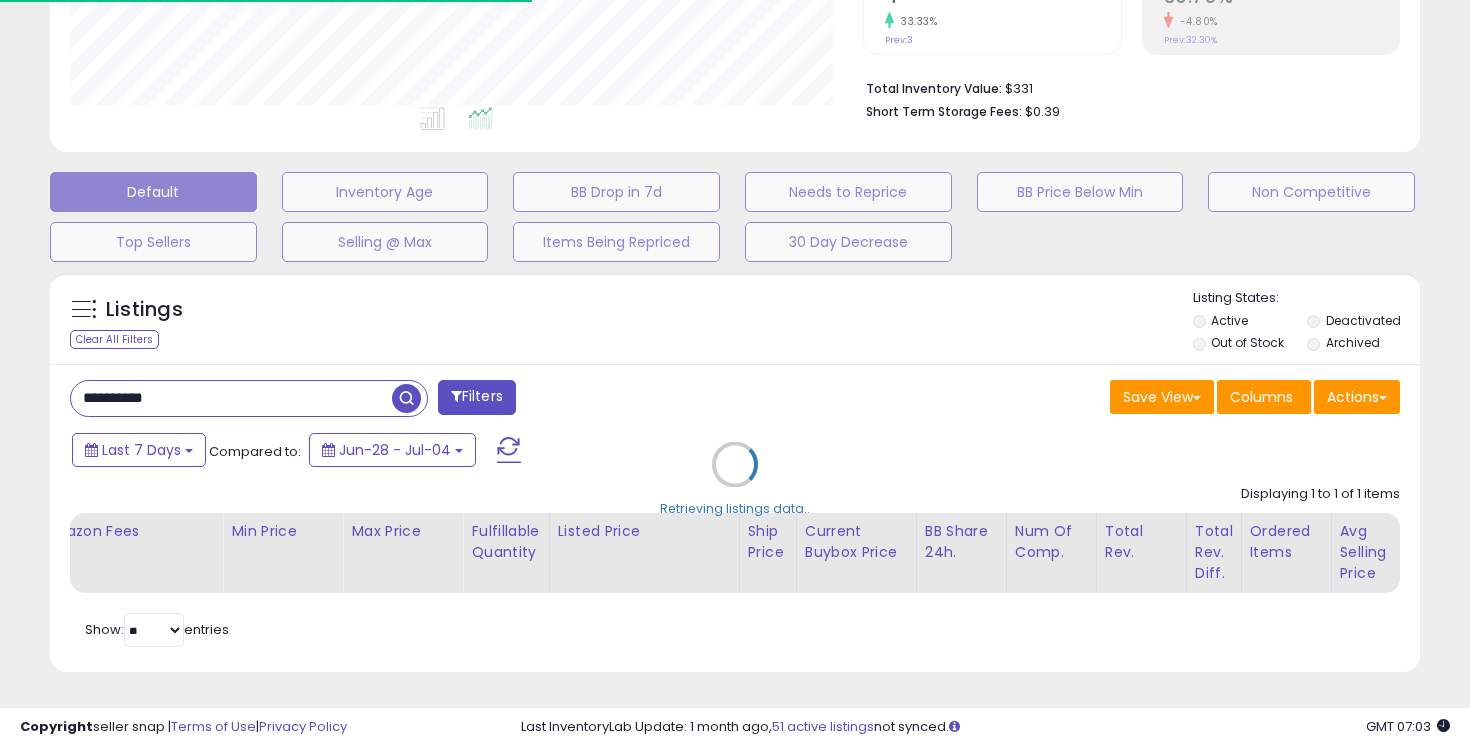 scroll, scrollTop: 581, scrollLeft: 0, axis: vertical 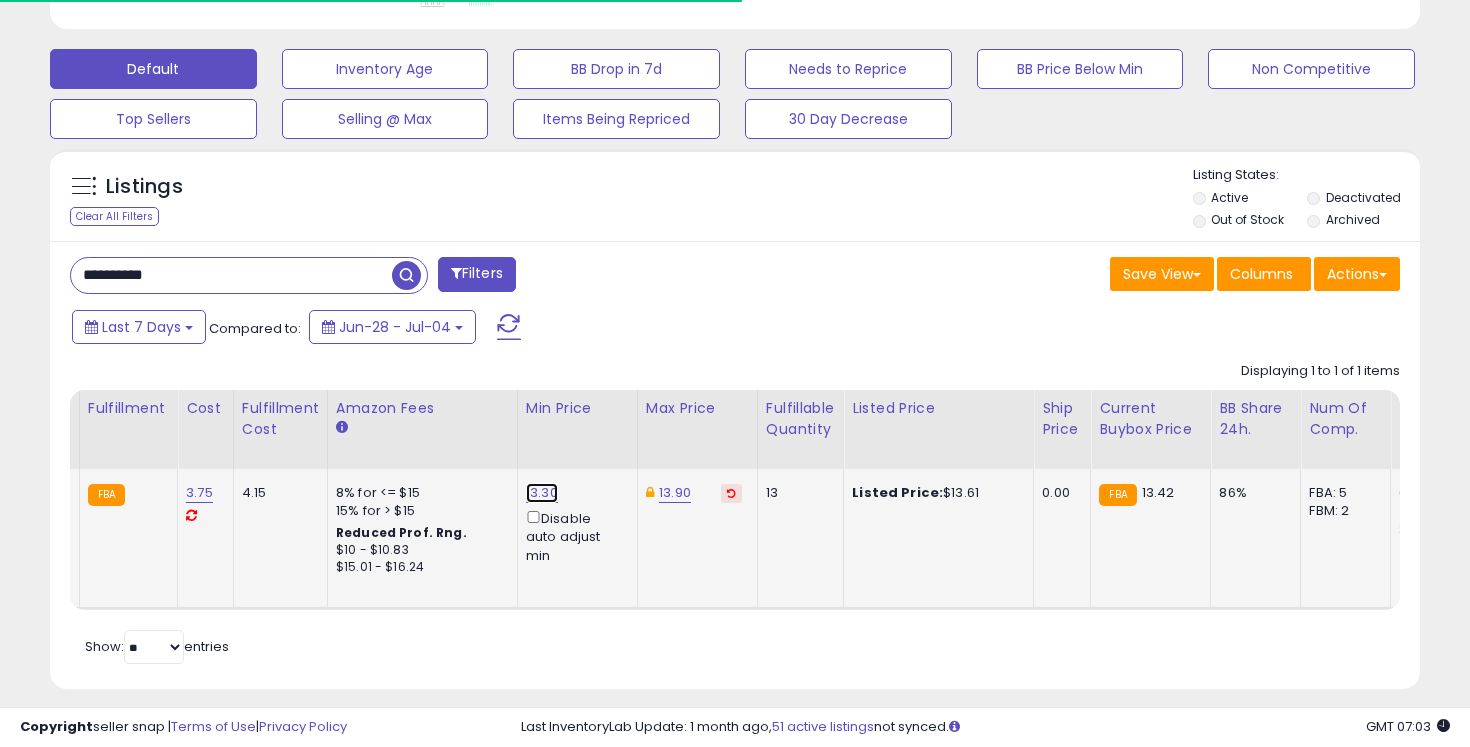 click on "13.30" at bounding box center [542, 493] 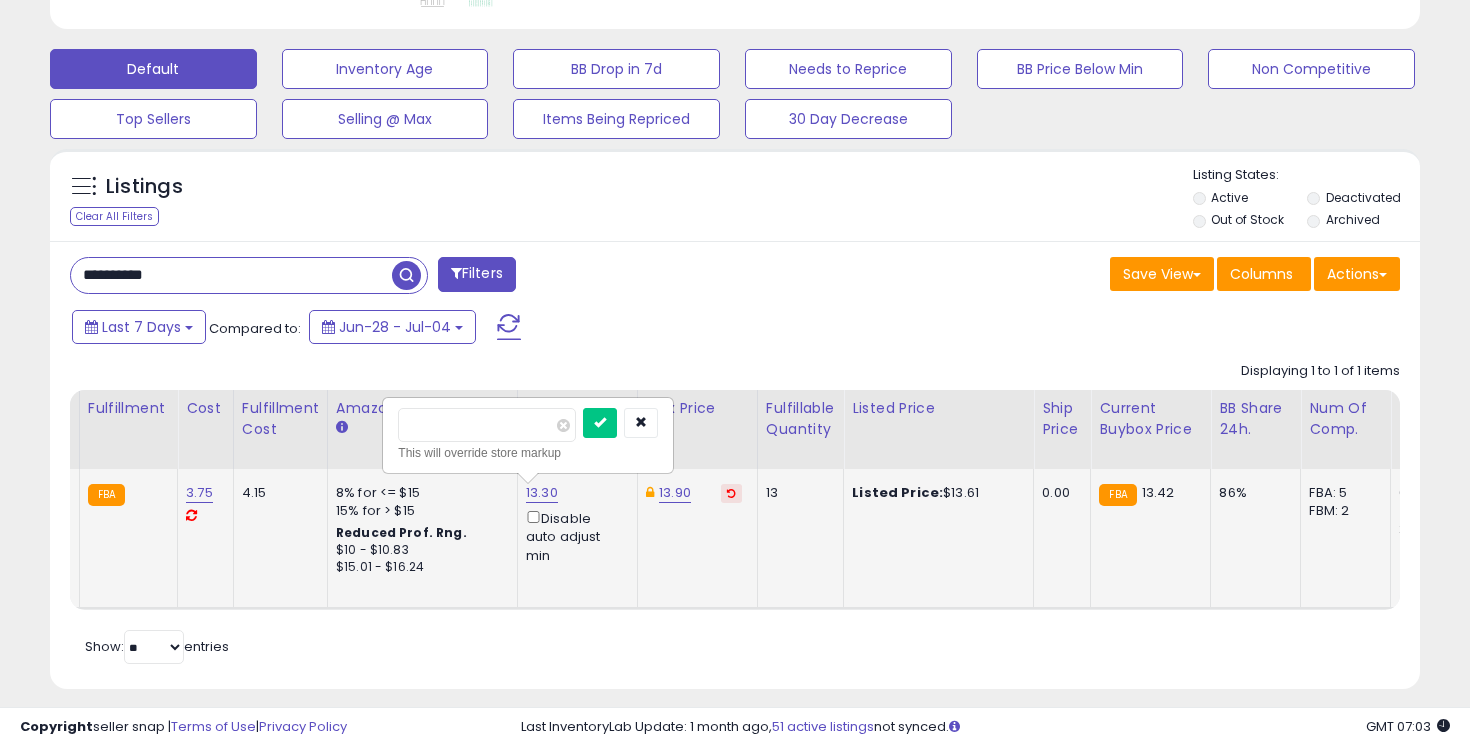 scroll, scrollTop: 999590, scrollLeft: 999206, axis: both 